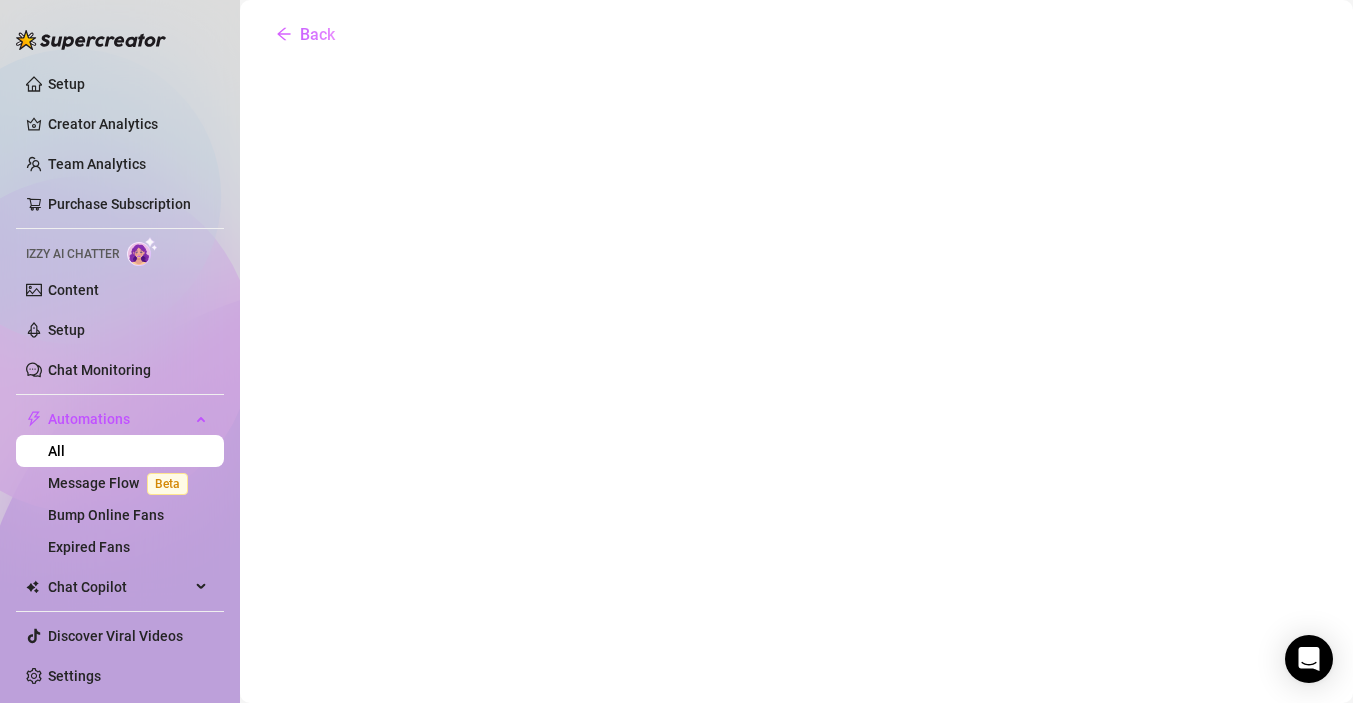 scroll, scrollTop: 0, scrollLeft: 0, axis: both 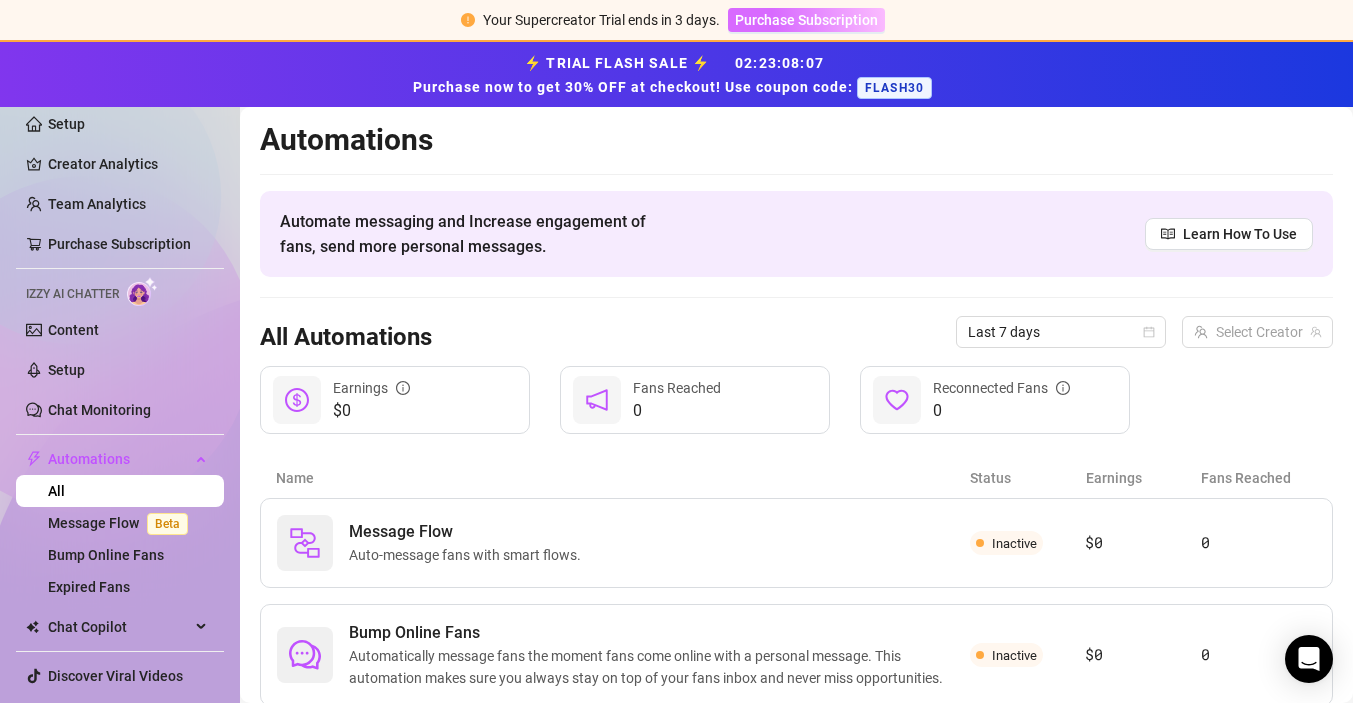 click on "Purchase Subscription" at bounding box center [806, 20] 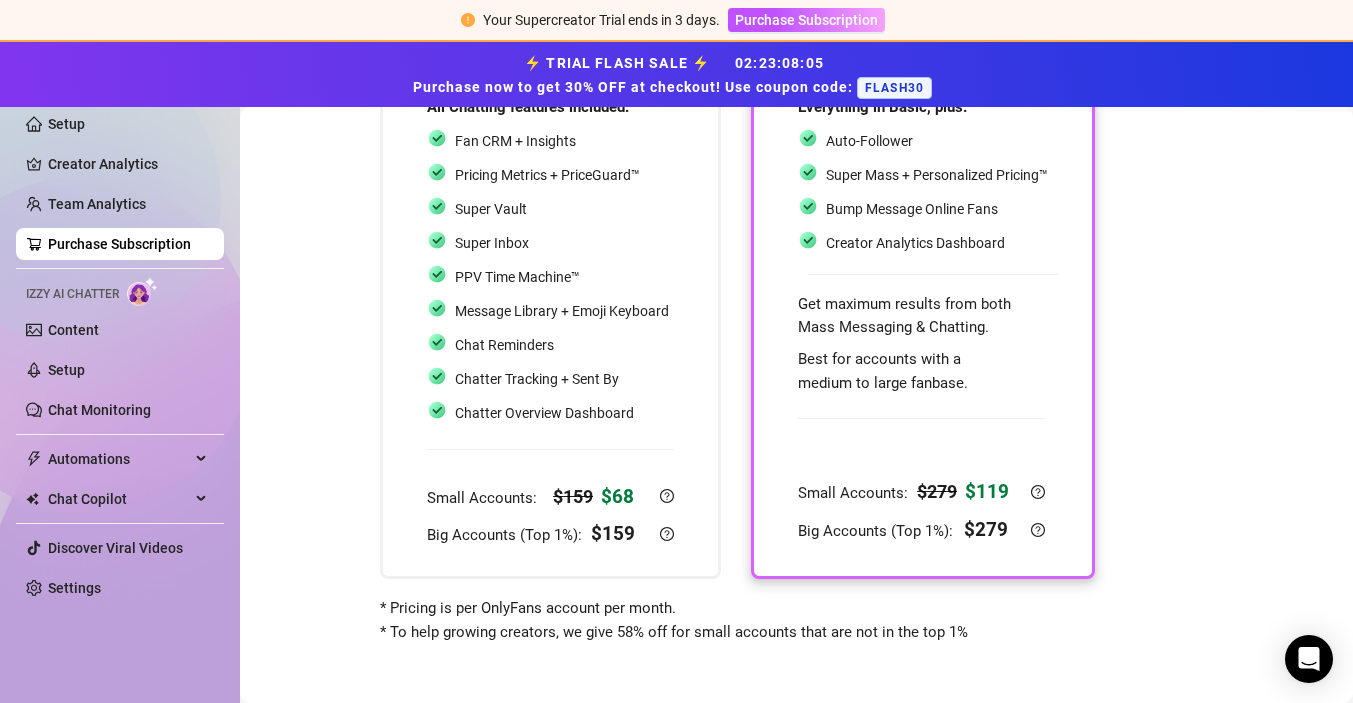 scroll, scrollTop: 241, scrollLeft: 0, axis: vertical 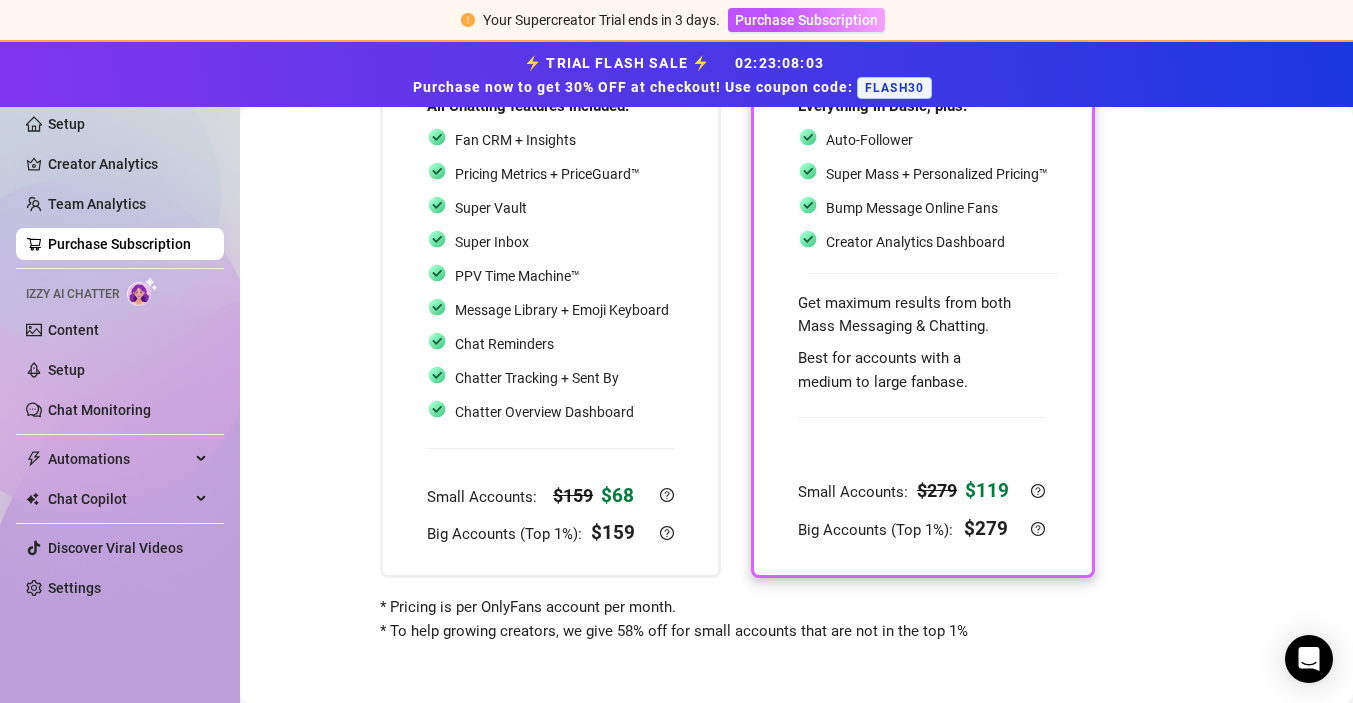 click at bounding box center (921, 435) 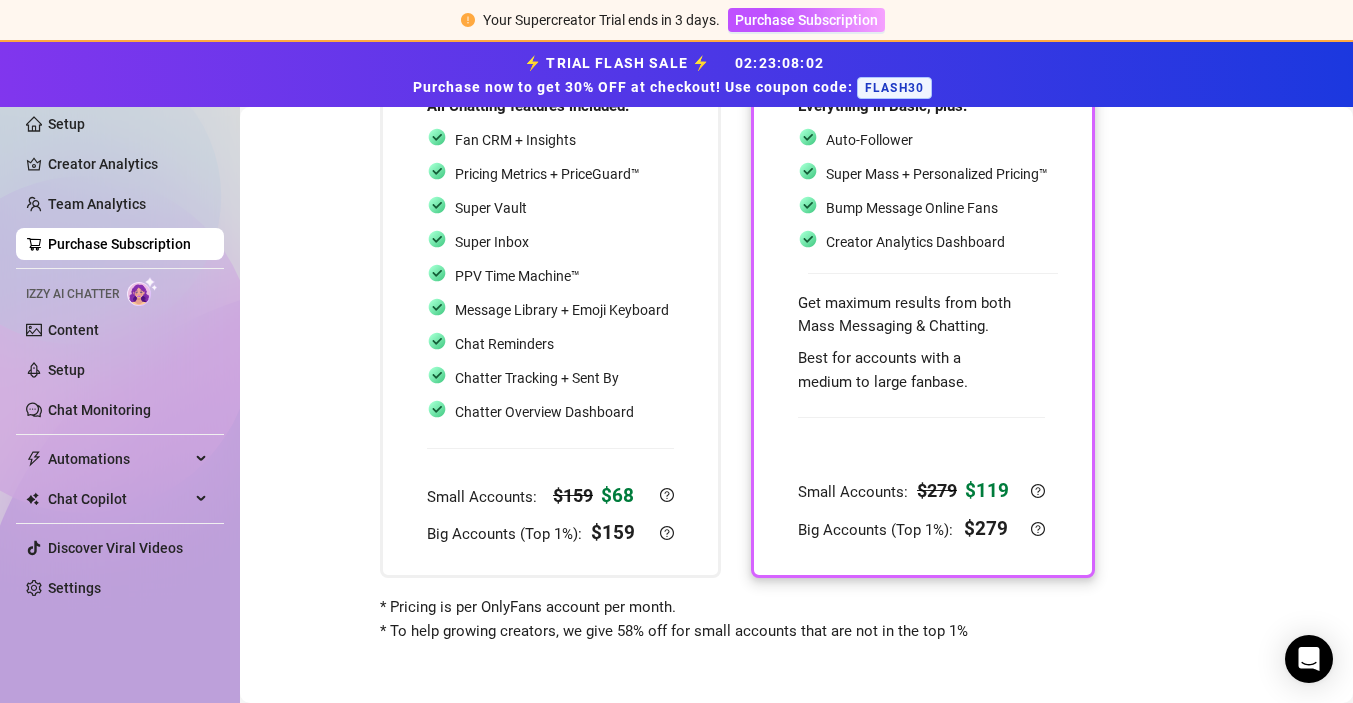 scroll, scrollTop: 0, scrollLeft: 0, axis: both 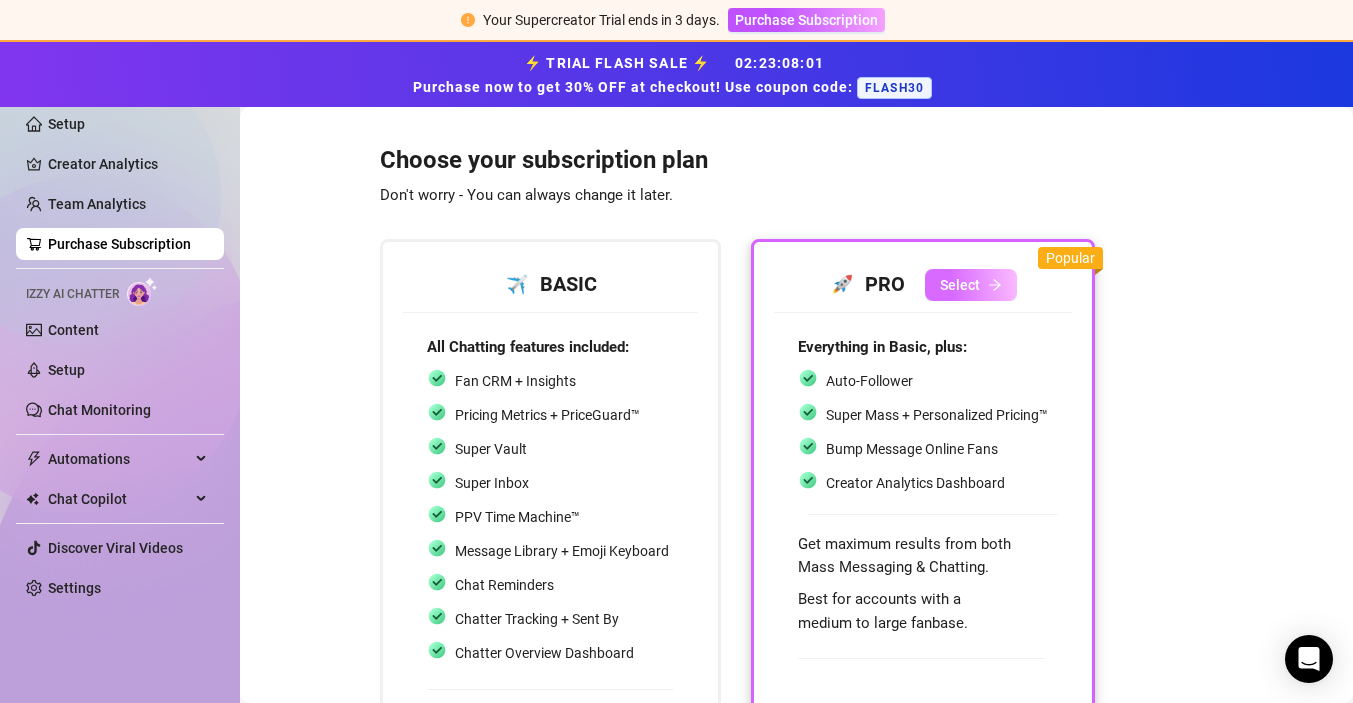 click on "Select" at bounding box center [960, 285] 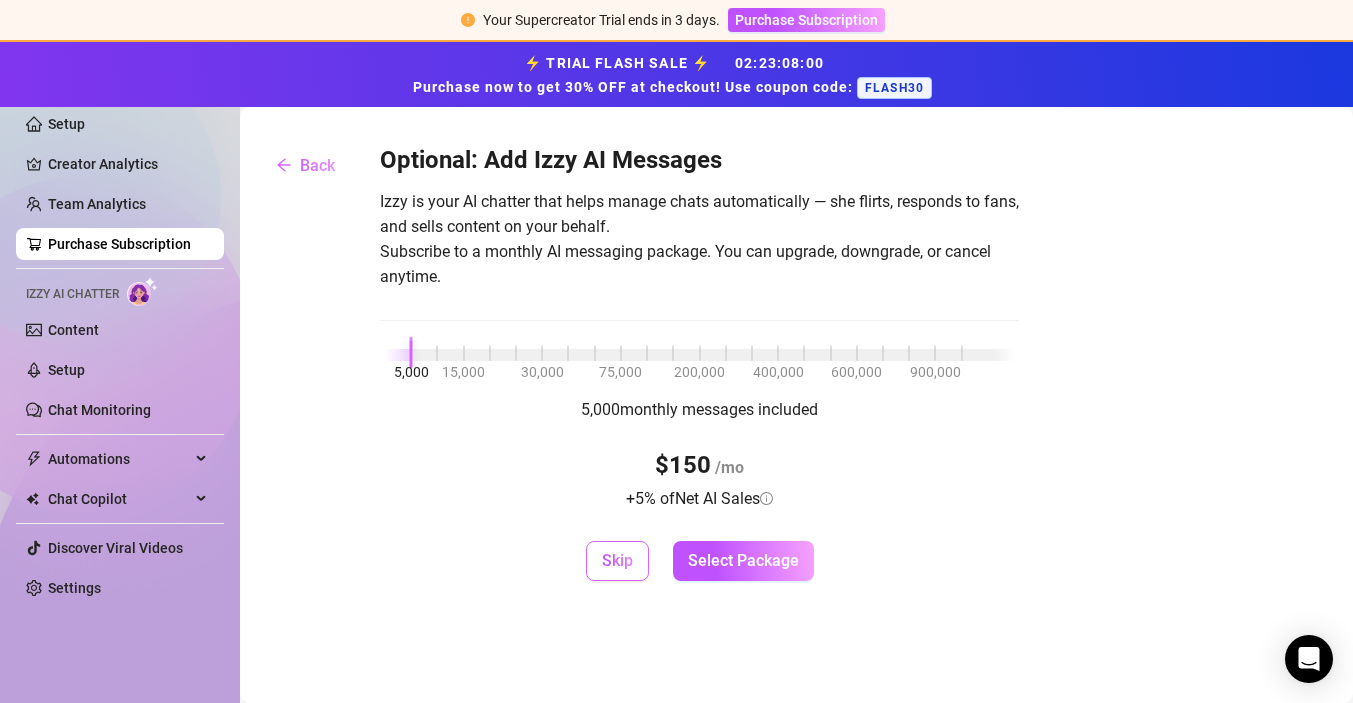 click on "Skip" at bounding box center (617, 560) 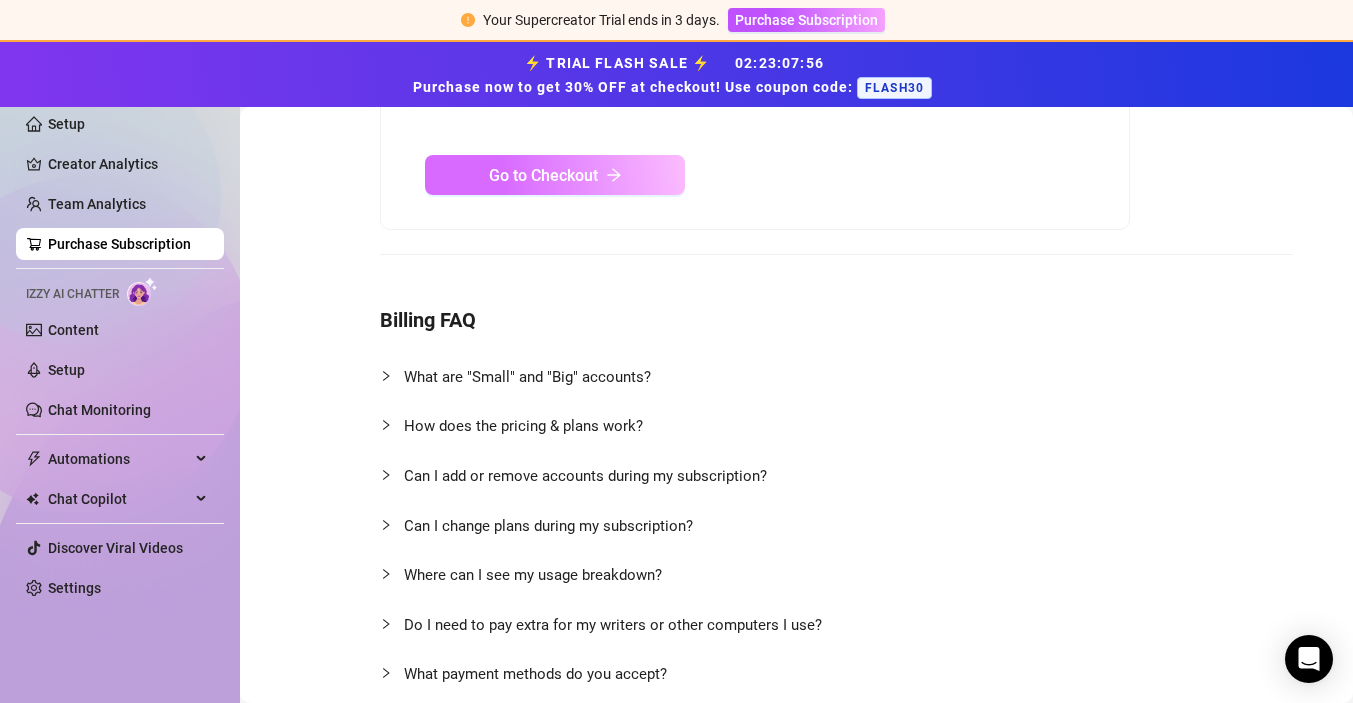 scroll, scrollTop: 0, scrollLeft: 0, axis: both 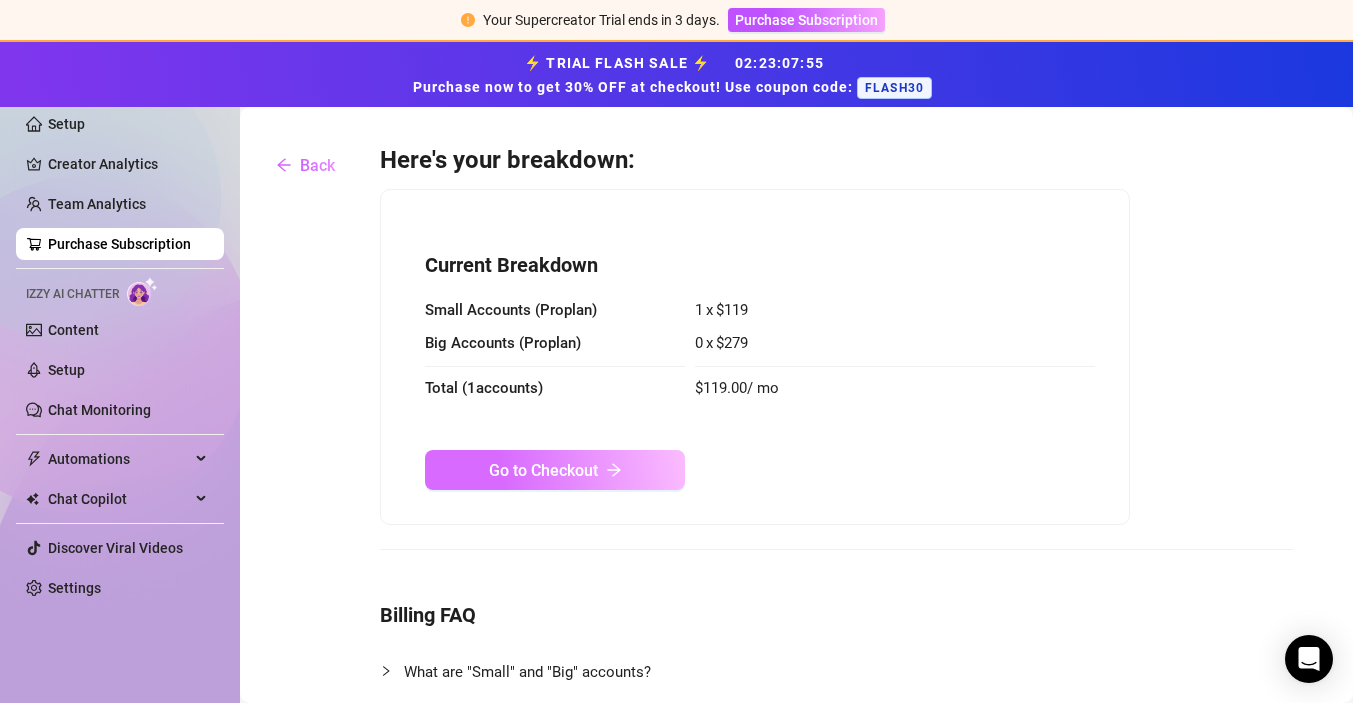 click 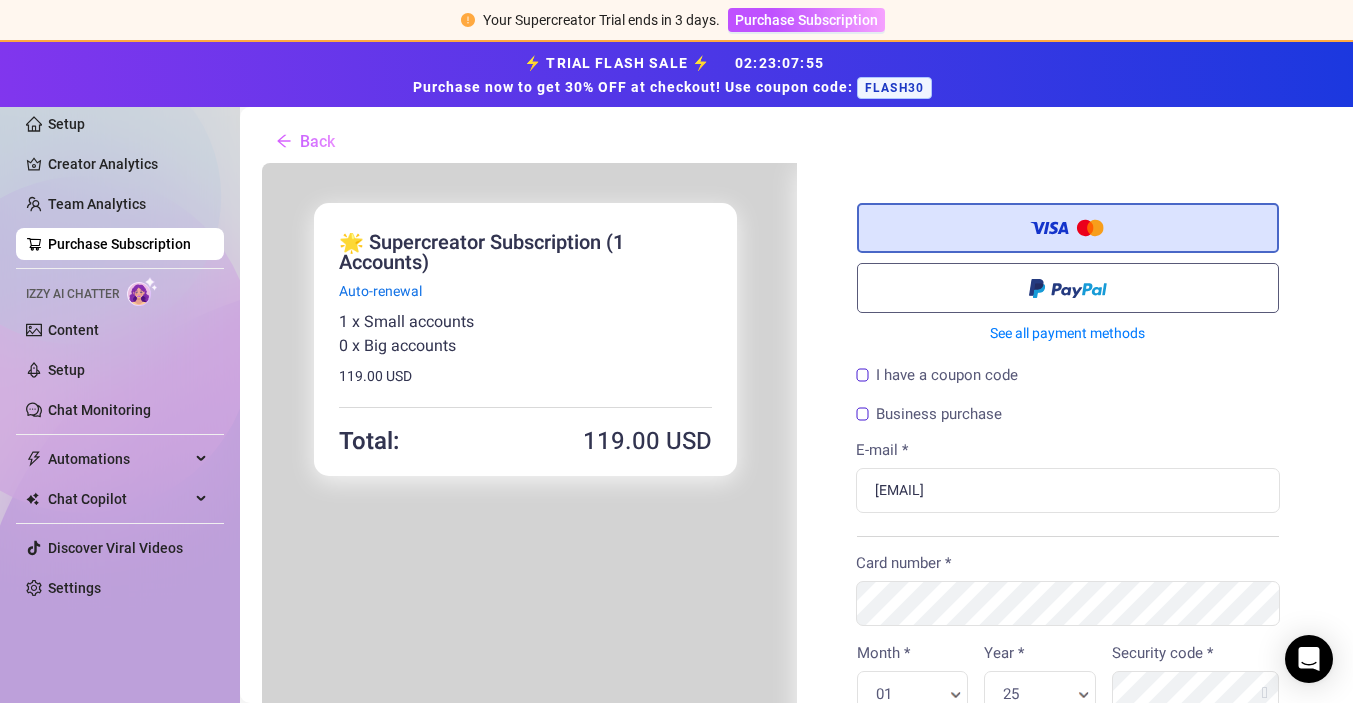scroll, scrollTop: 0, scrollLeft: 0, axis: both 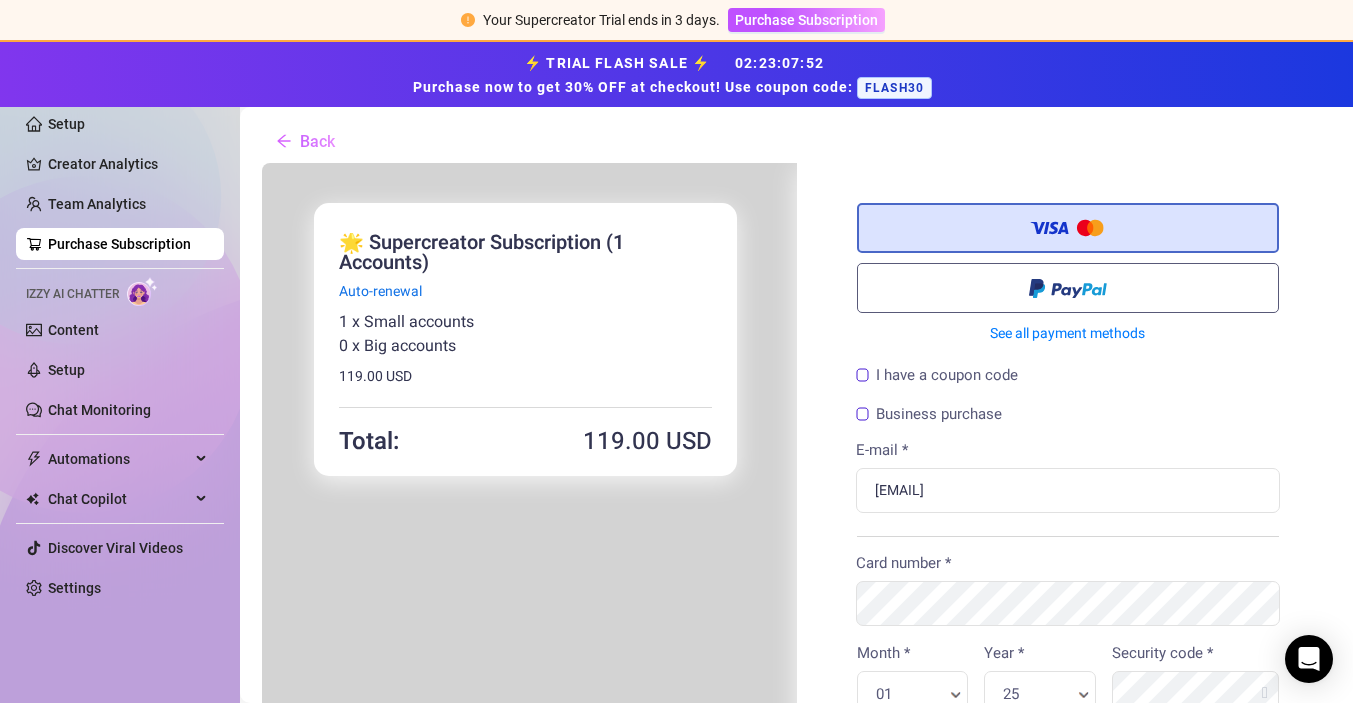 click on "I have a coupon code" at bounding box center [935, 373] 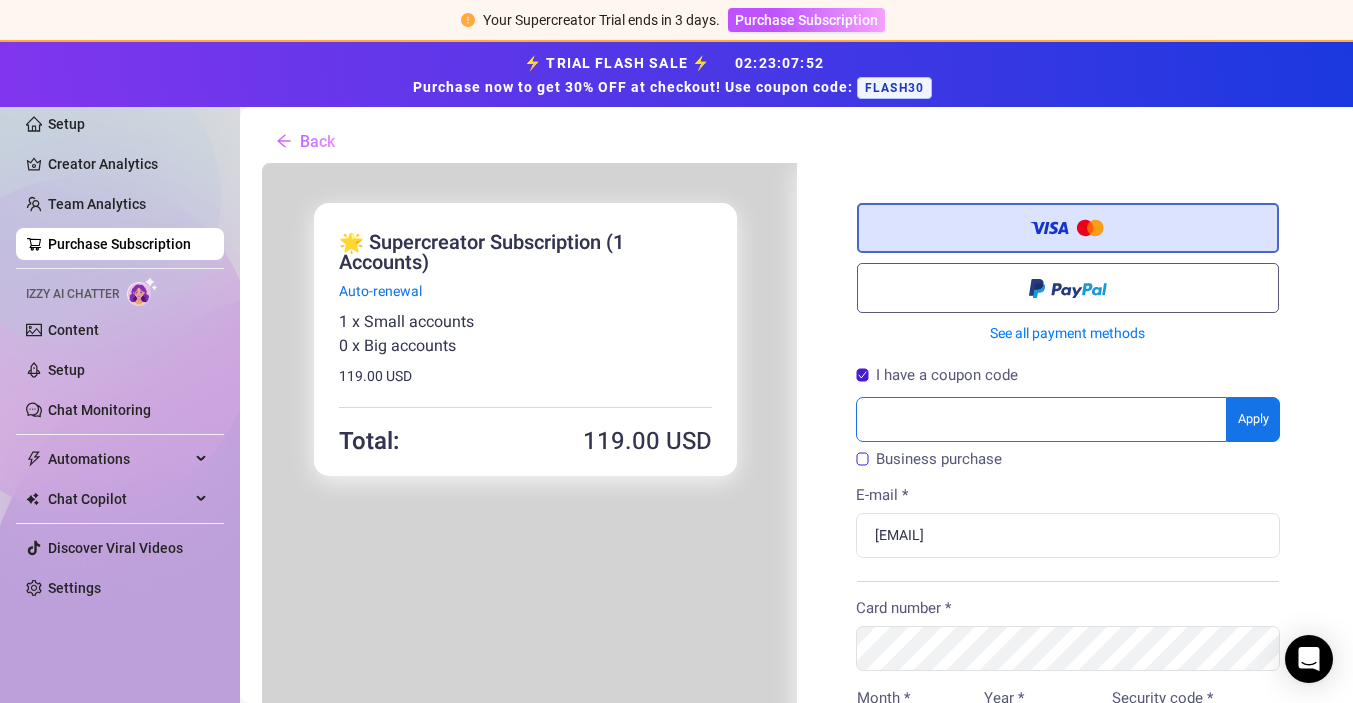 click at bounding box center [1040, 417] 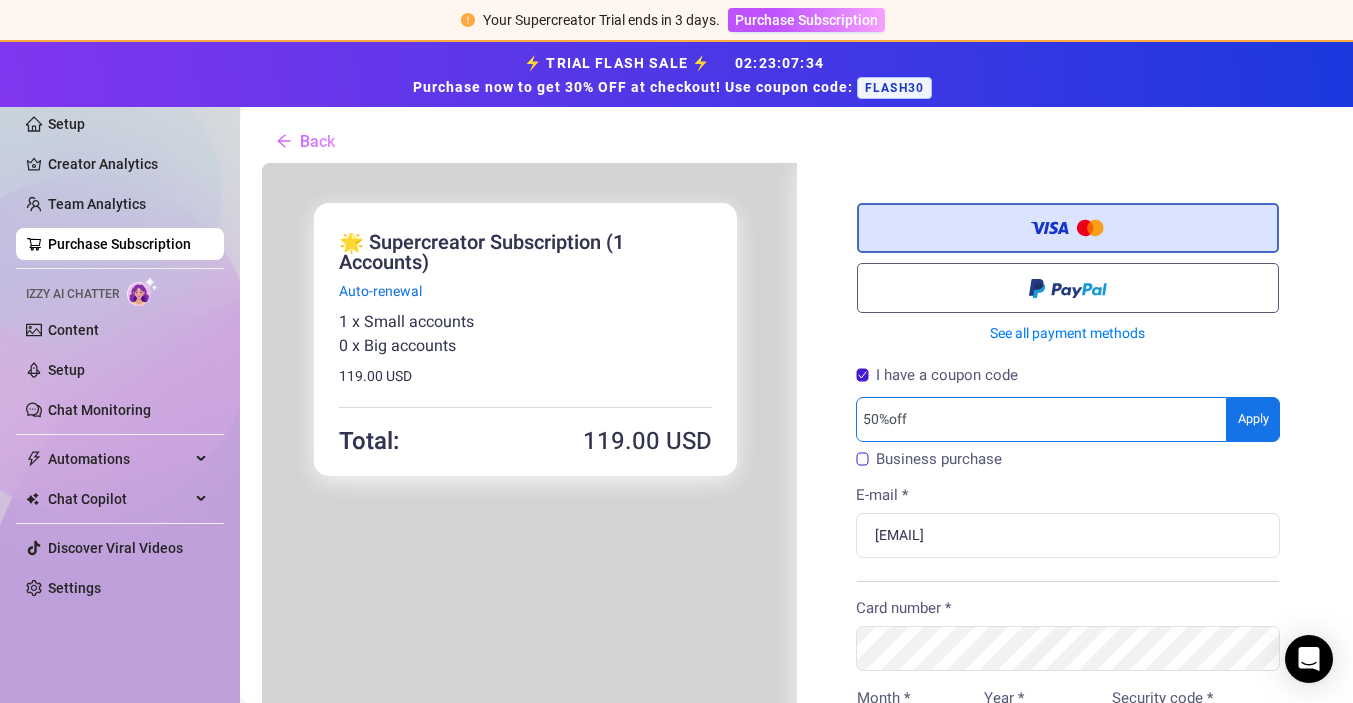 type on "50%off" 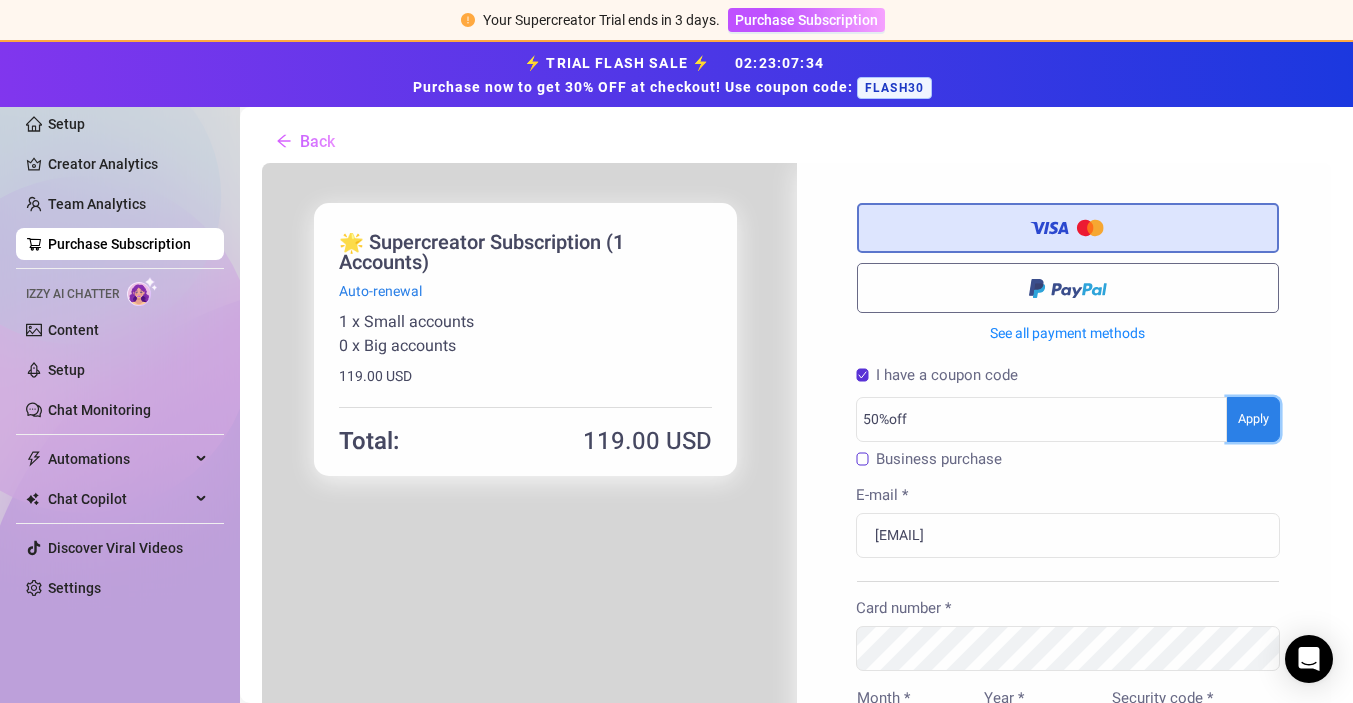 click on "You're buying
×" at bounding box center (794, 720) 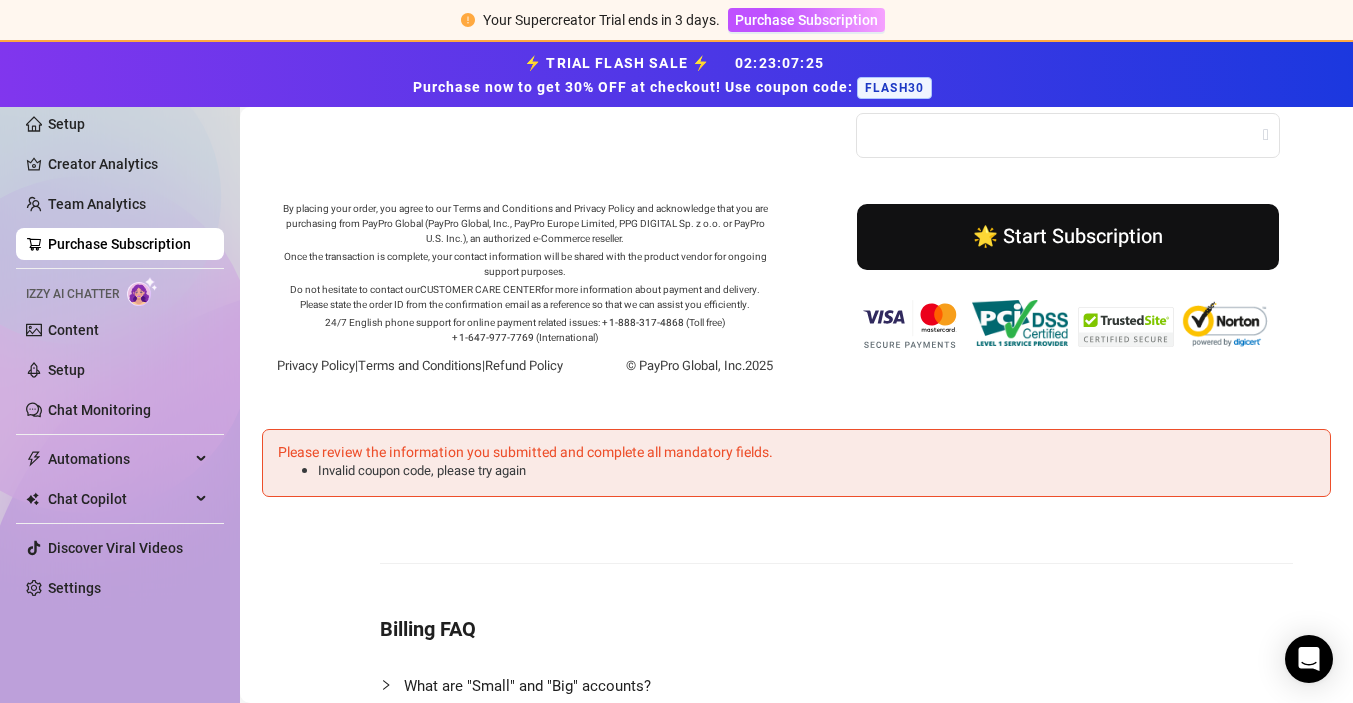 scroll, scrollTop: 0, scrollLeft: 0, axis: both 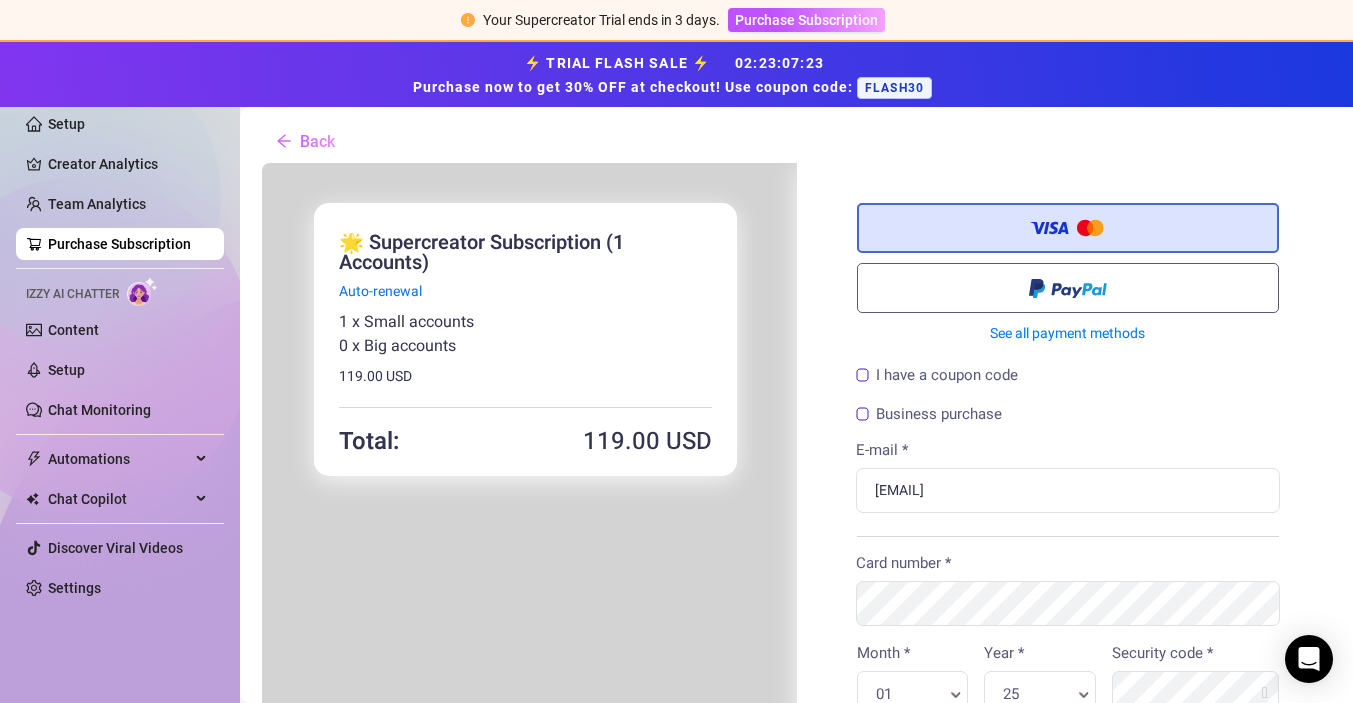 click on "I have a coupon code" at bounding box center [935, 373] 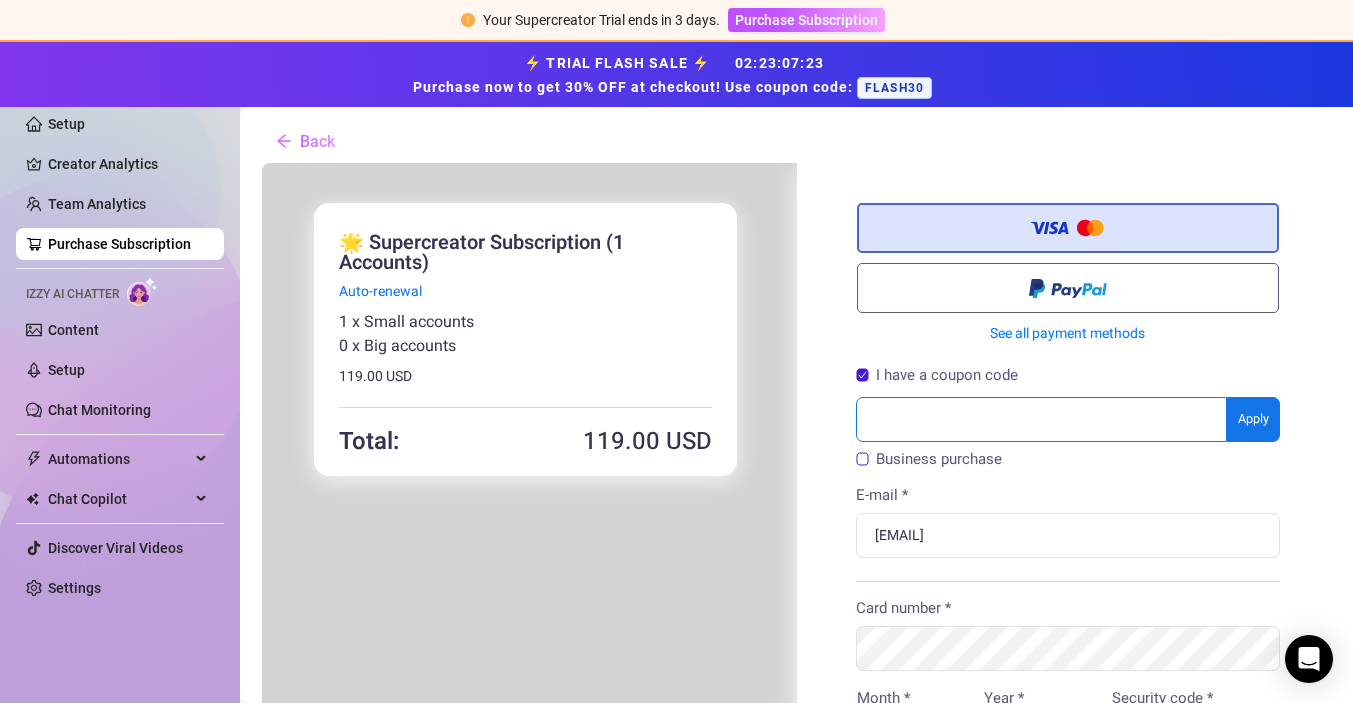 click at bounding box center [1040, 417] 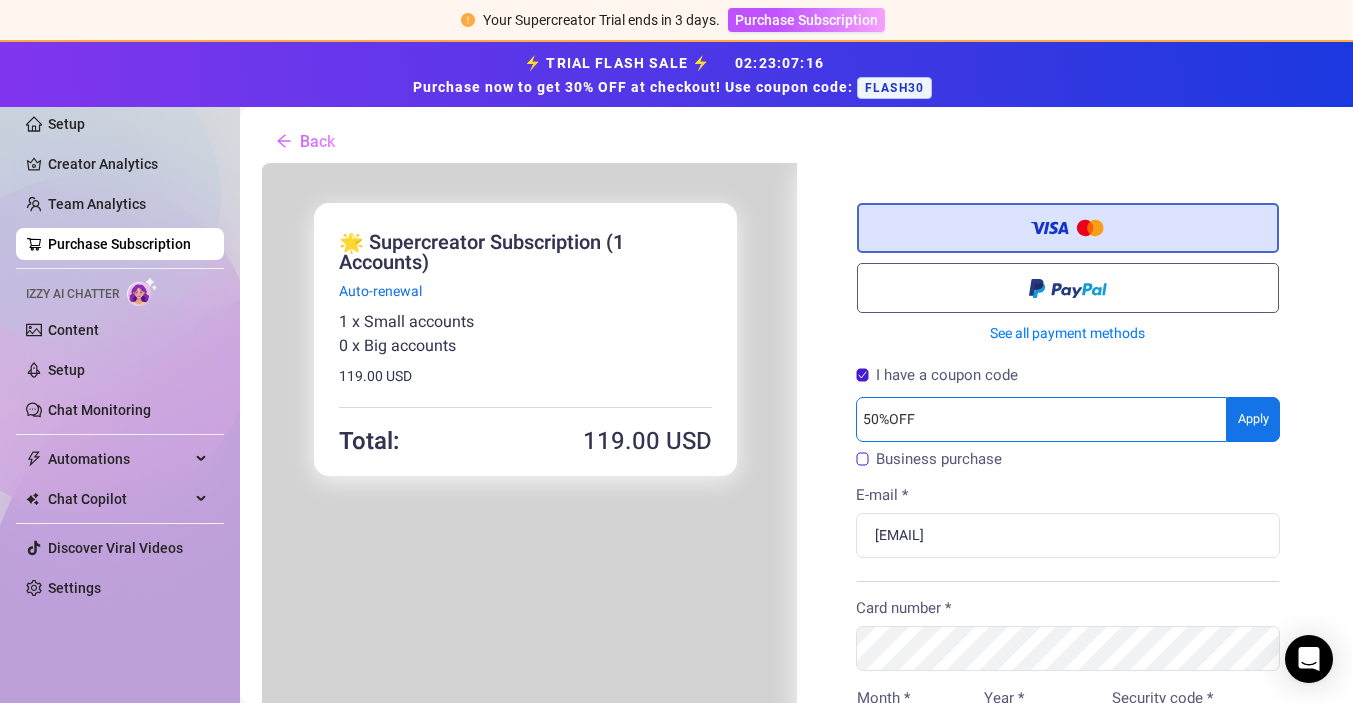 type on "50%OFF" 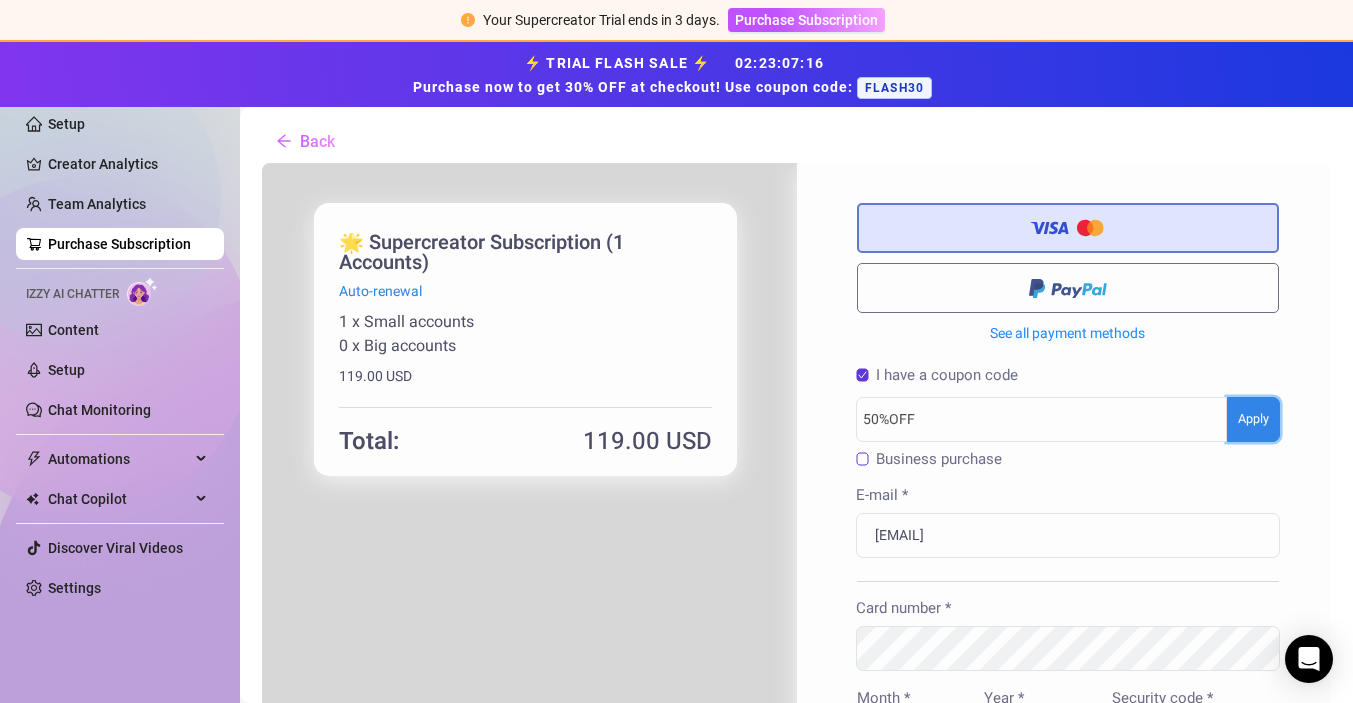 click on "You're buying
× 119" at bounding box center (794, 774) 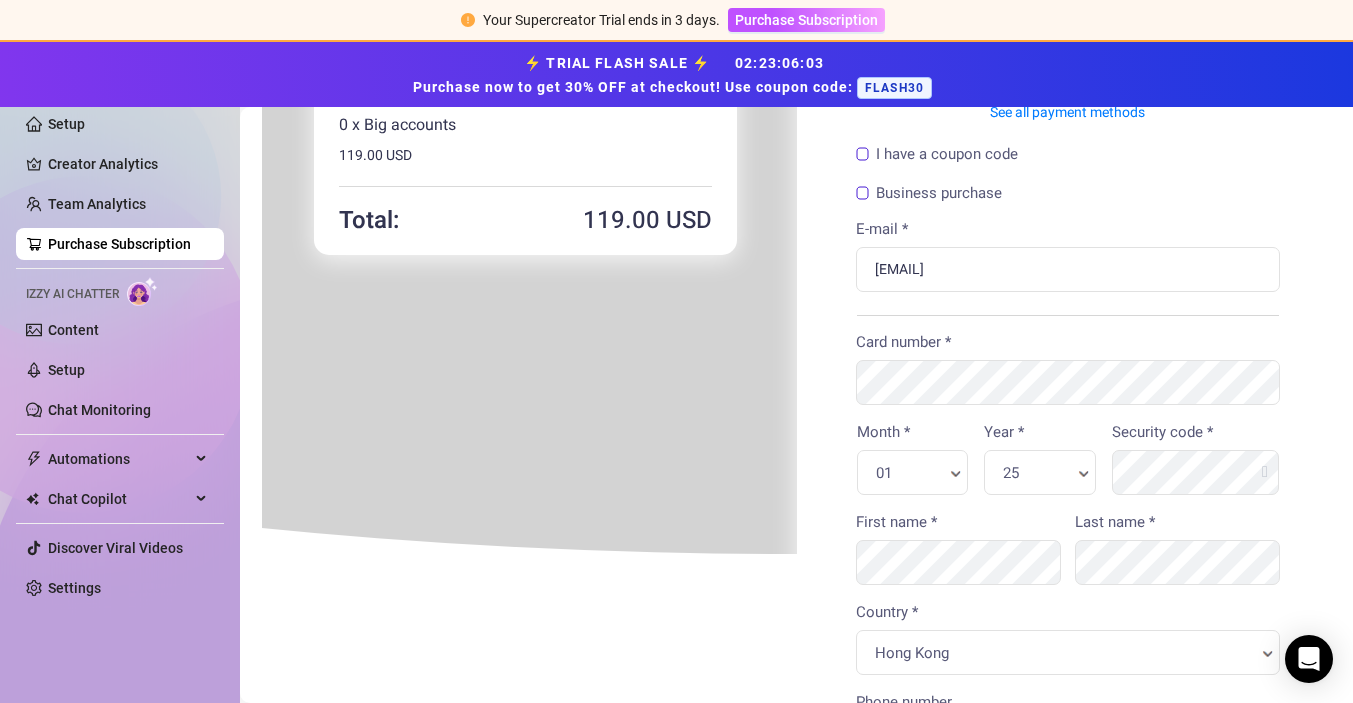 scroll, scrollTop: 202, scrollLeft: 0, axis: vertical 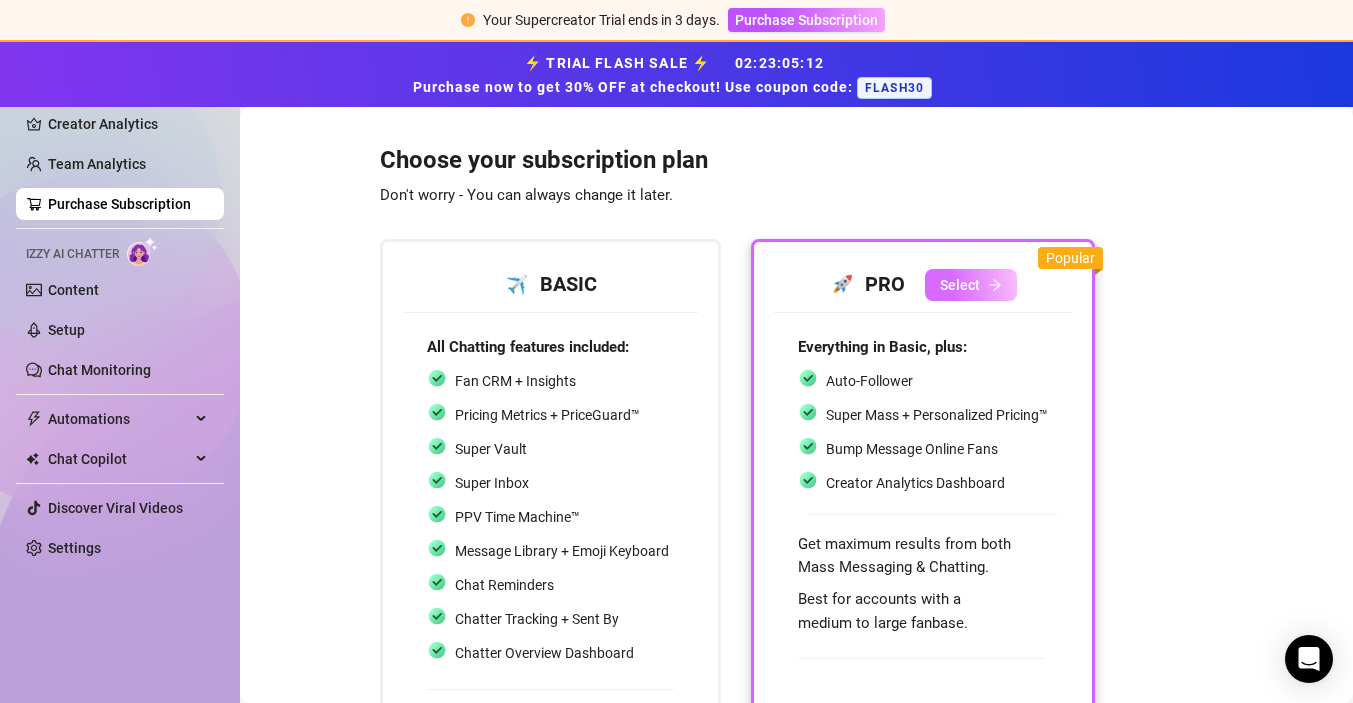 click 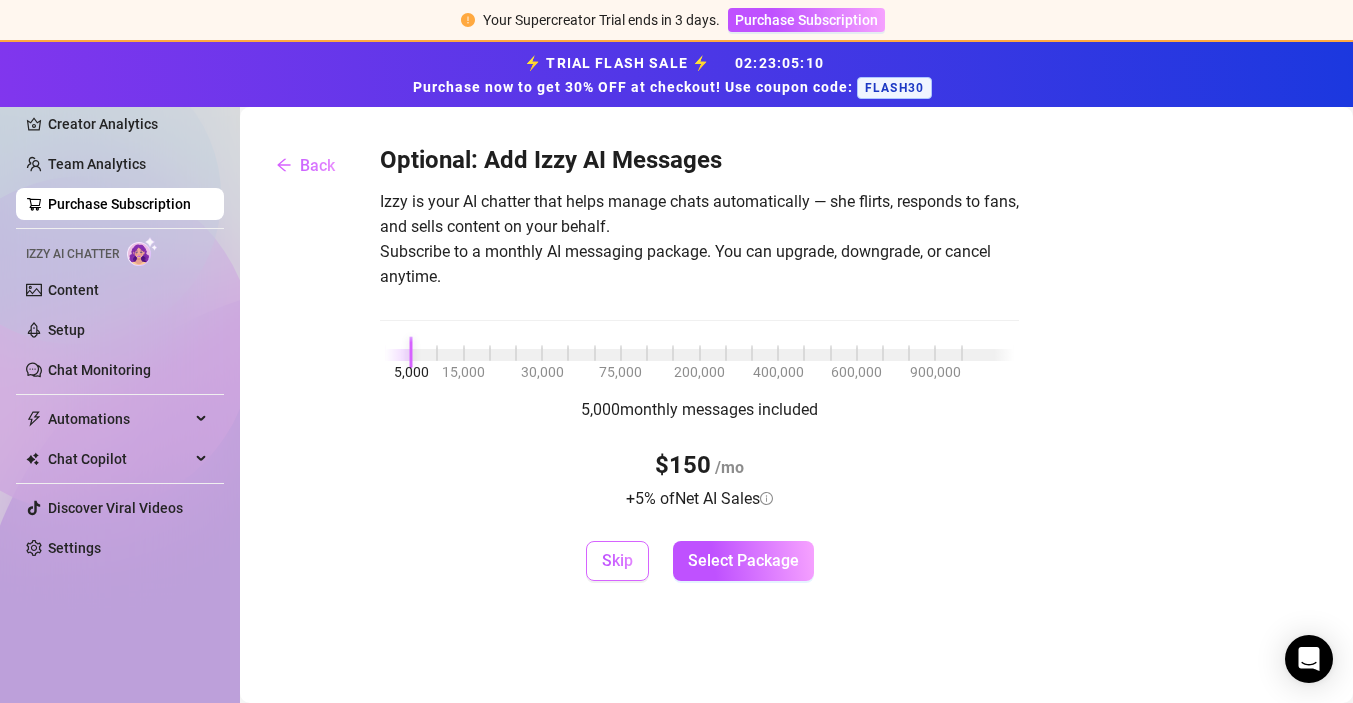 click on "Skip" at bounding box center (617, 561) 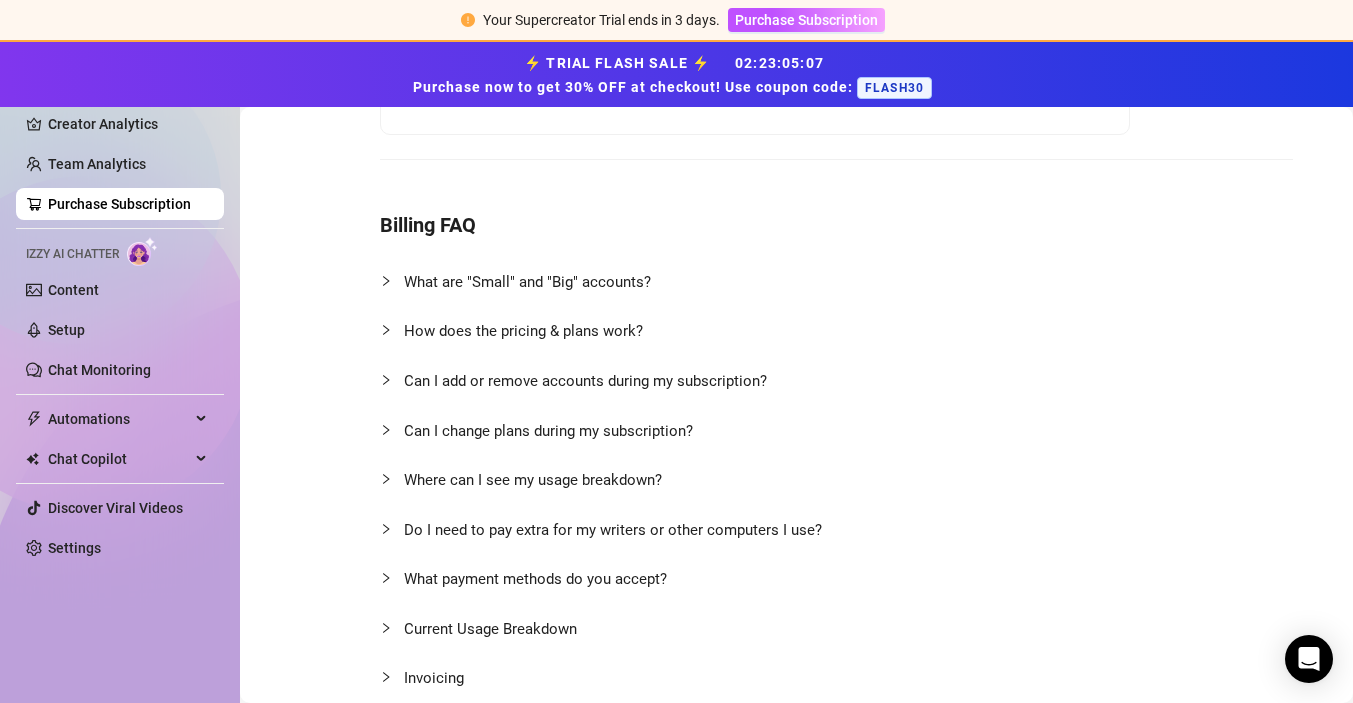 scroll, scrollTop: 0, scrollLeft: 0, axis: both 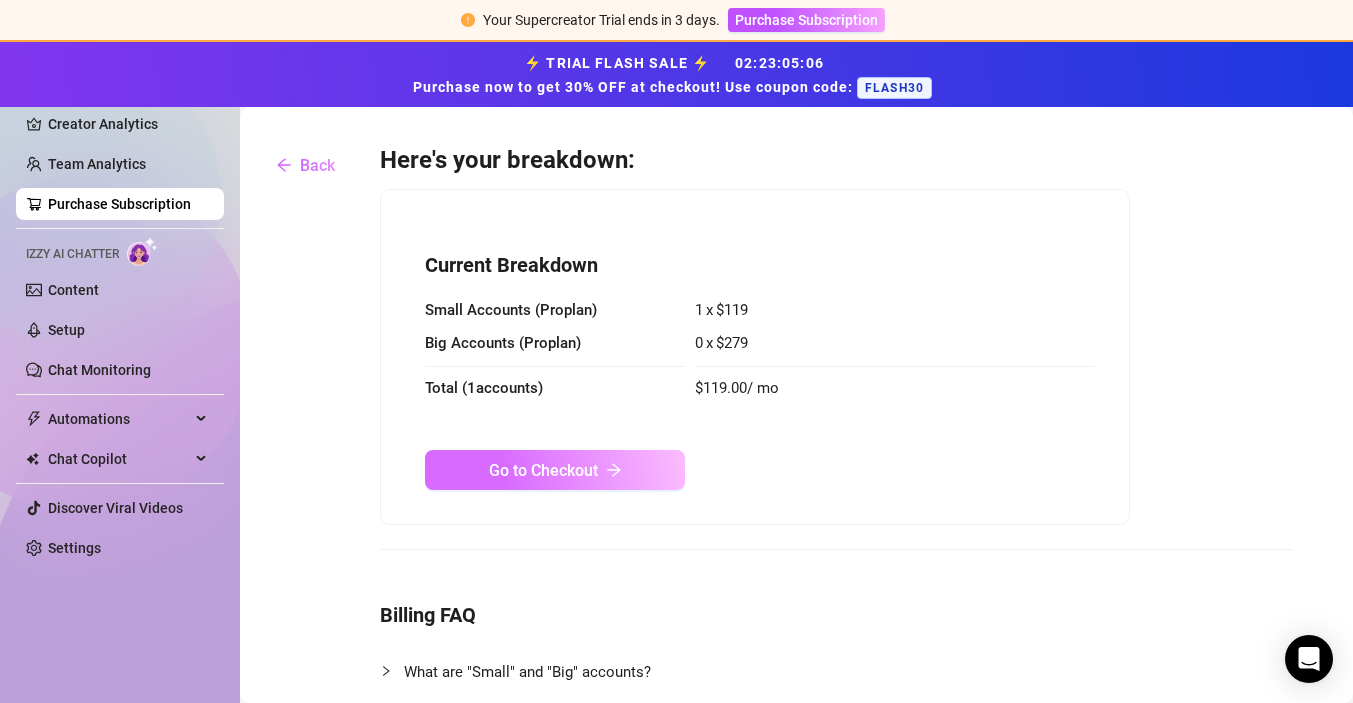click on "Go to Checkout" at bounding box center (543, 470) 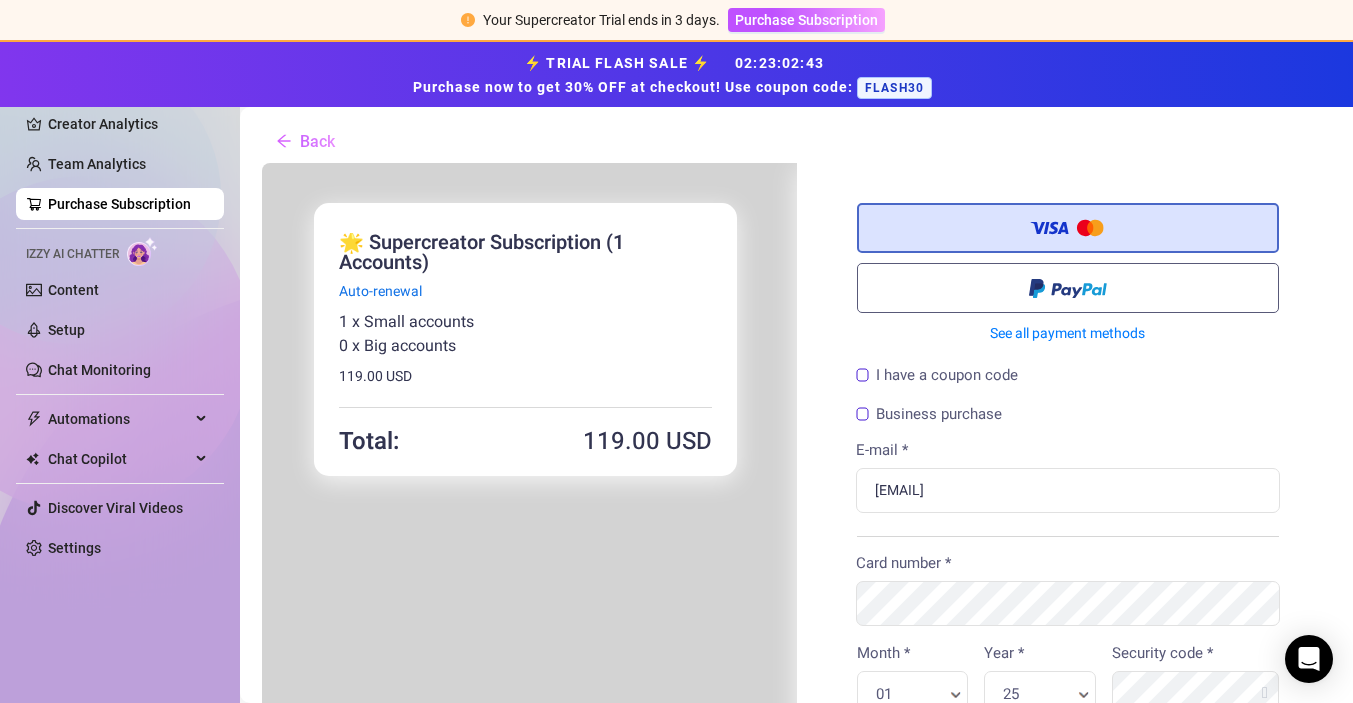 click on "I have a coupon code" at bounding box center [1066, 375] 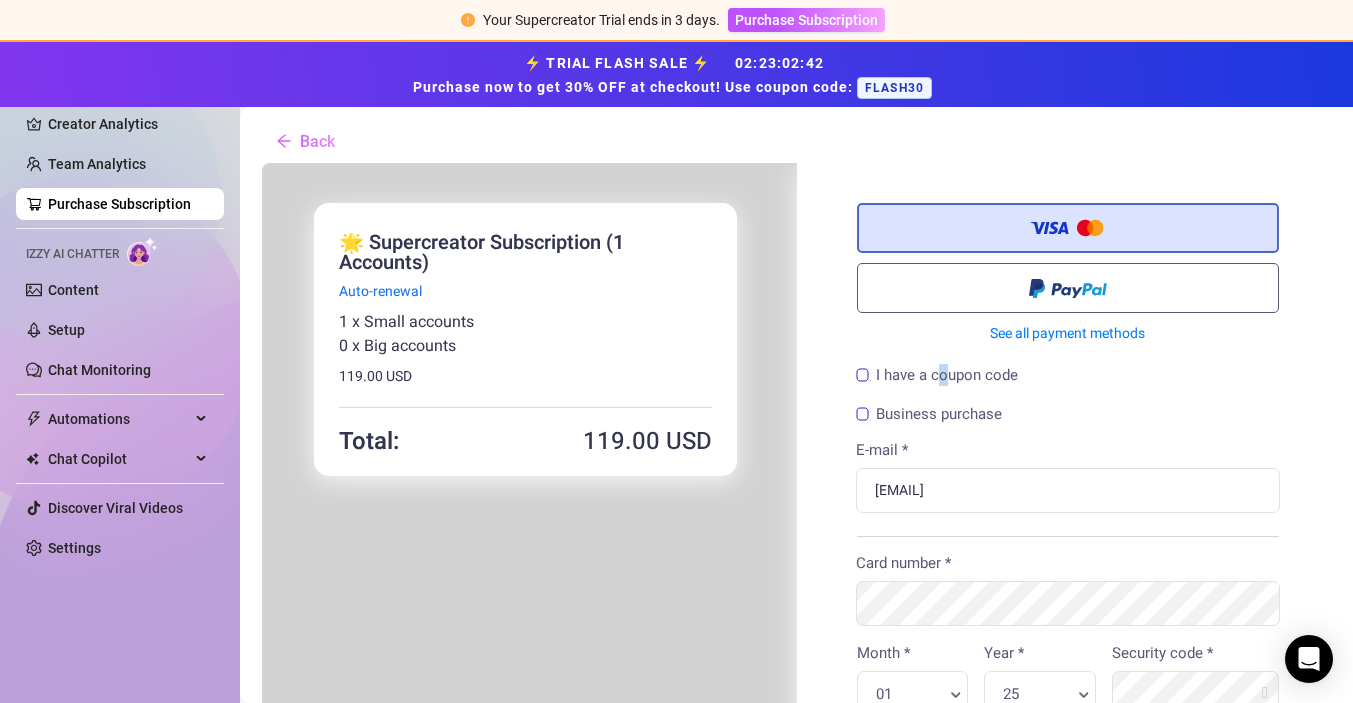 click on "I have a coupon code" at bounding box center (1066, 375) 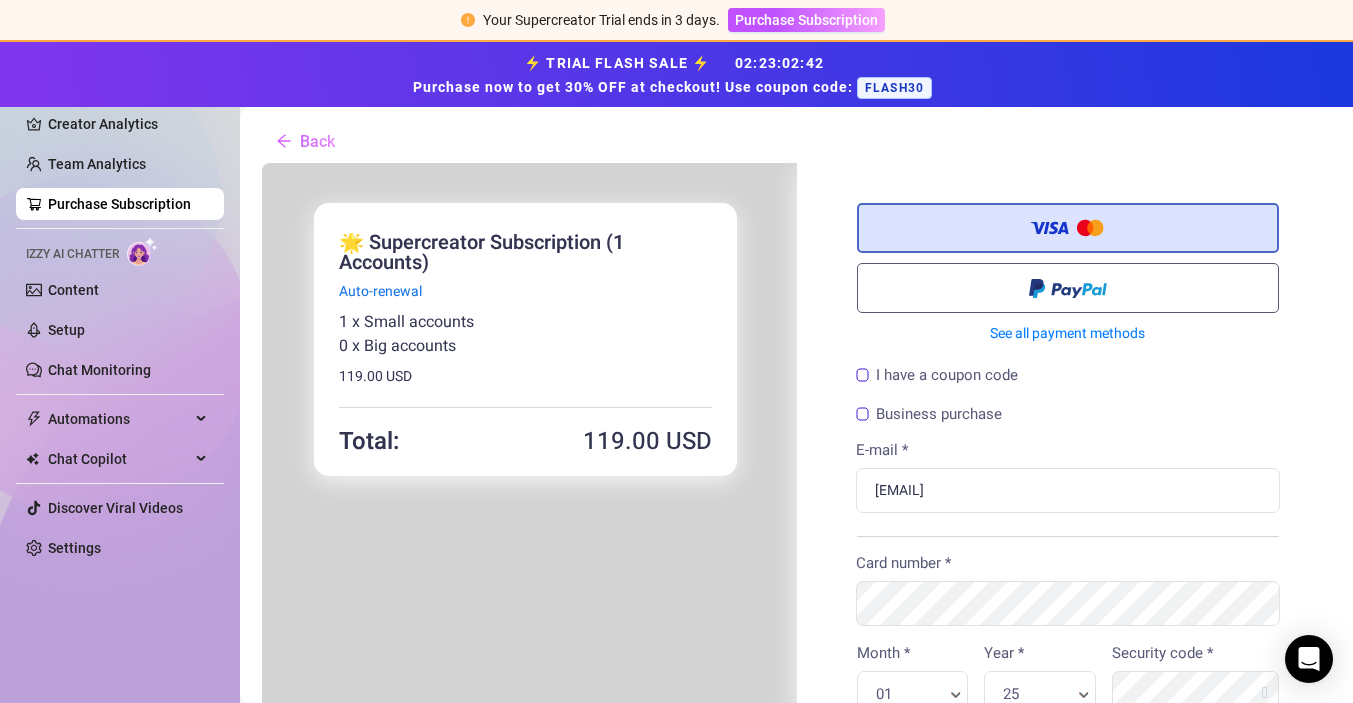 click on "I have a coupon code" at bounding box center (935, 373) 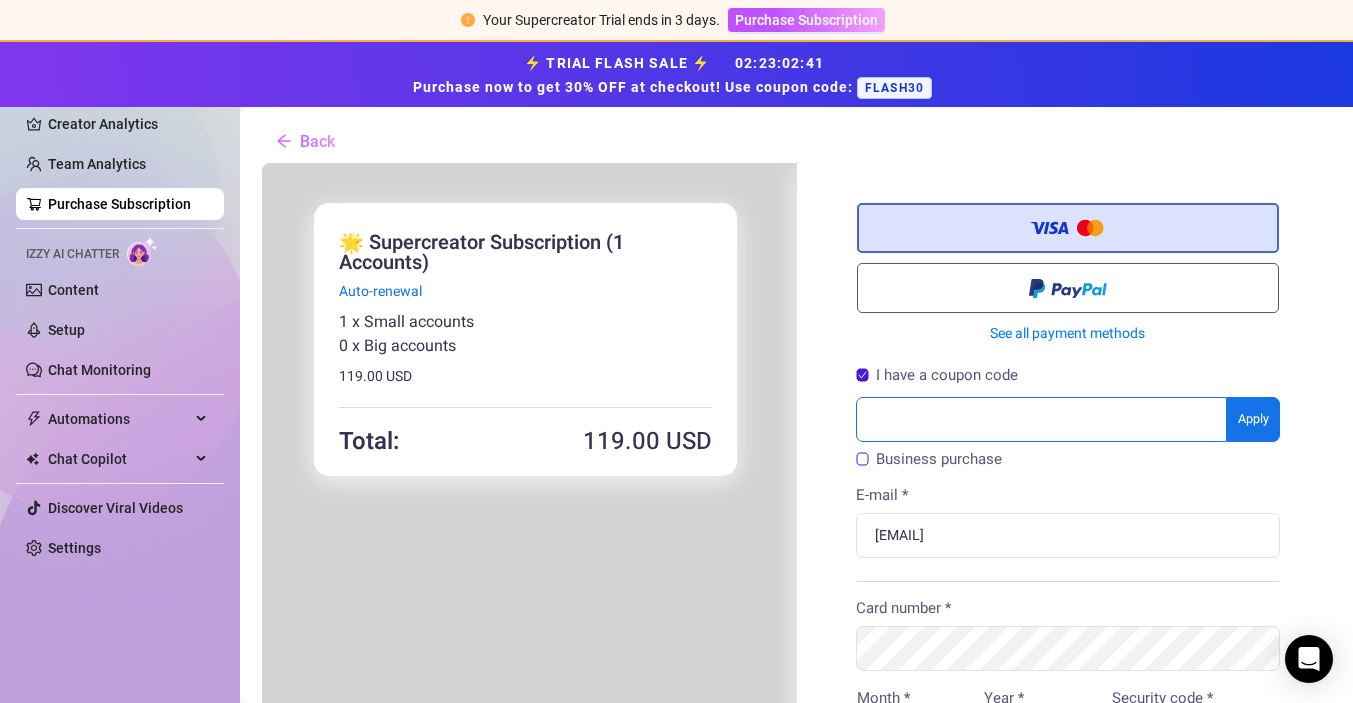 click at bounding box center [1040, 417] 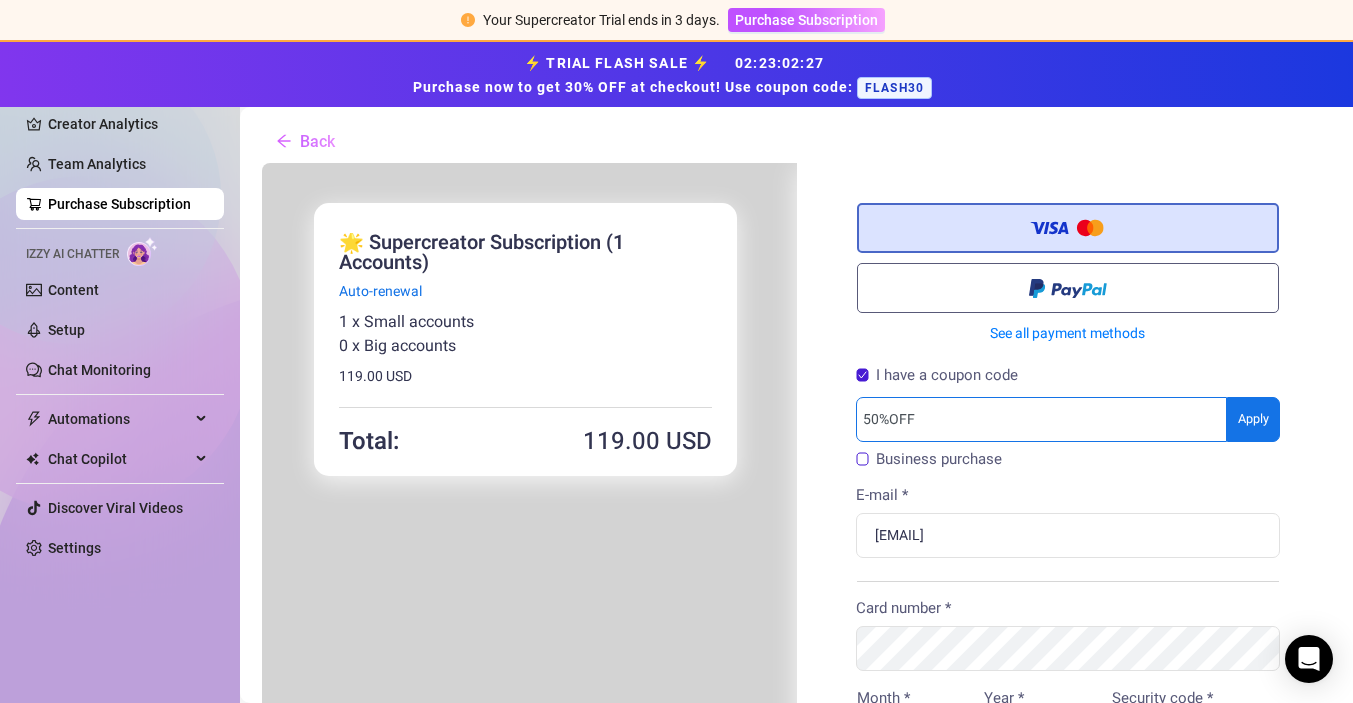 type on "50%OFF" 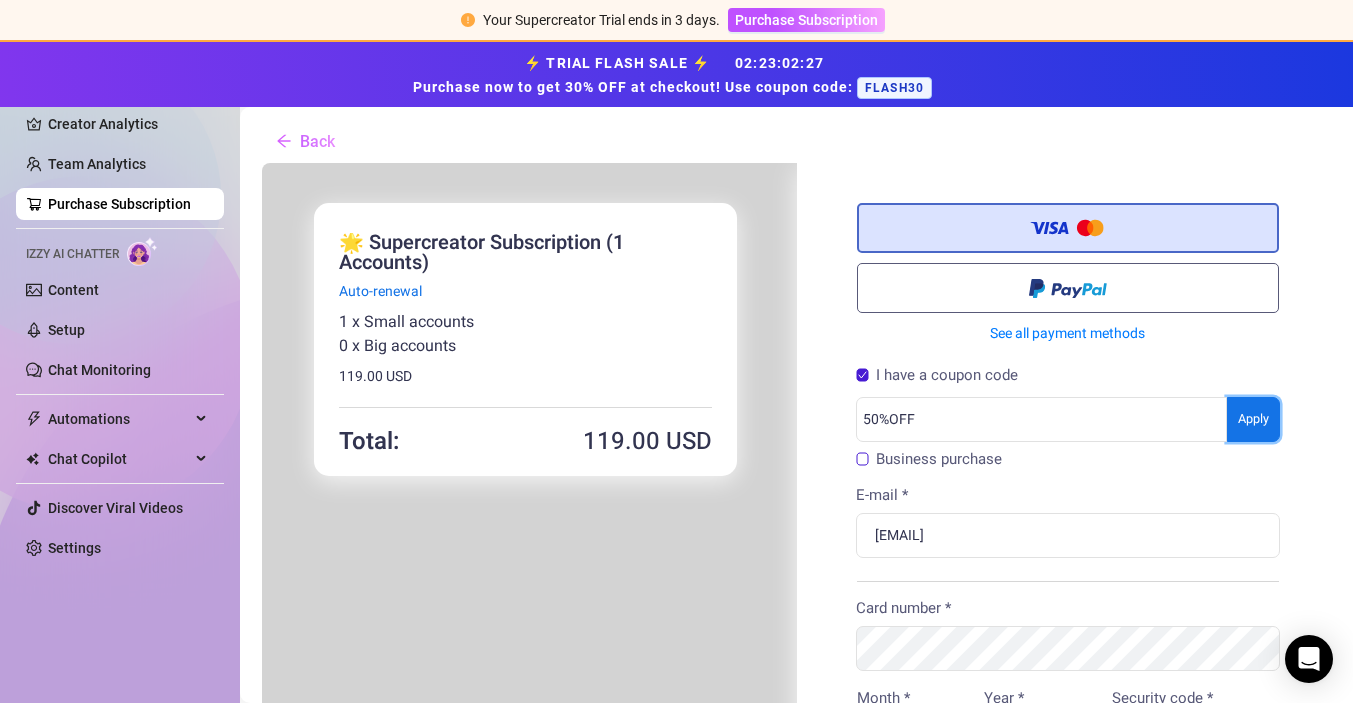click on "You're buying
×" at bounding box center [794, 720] 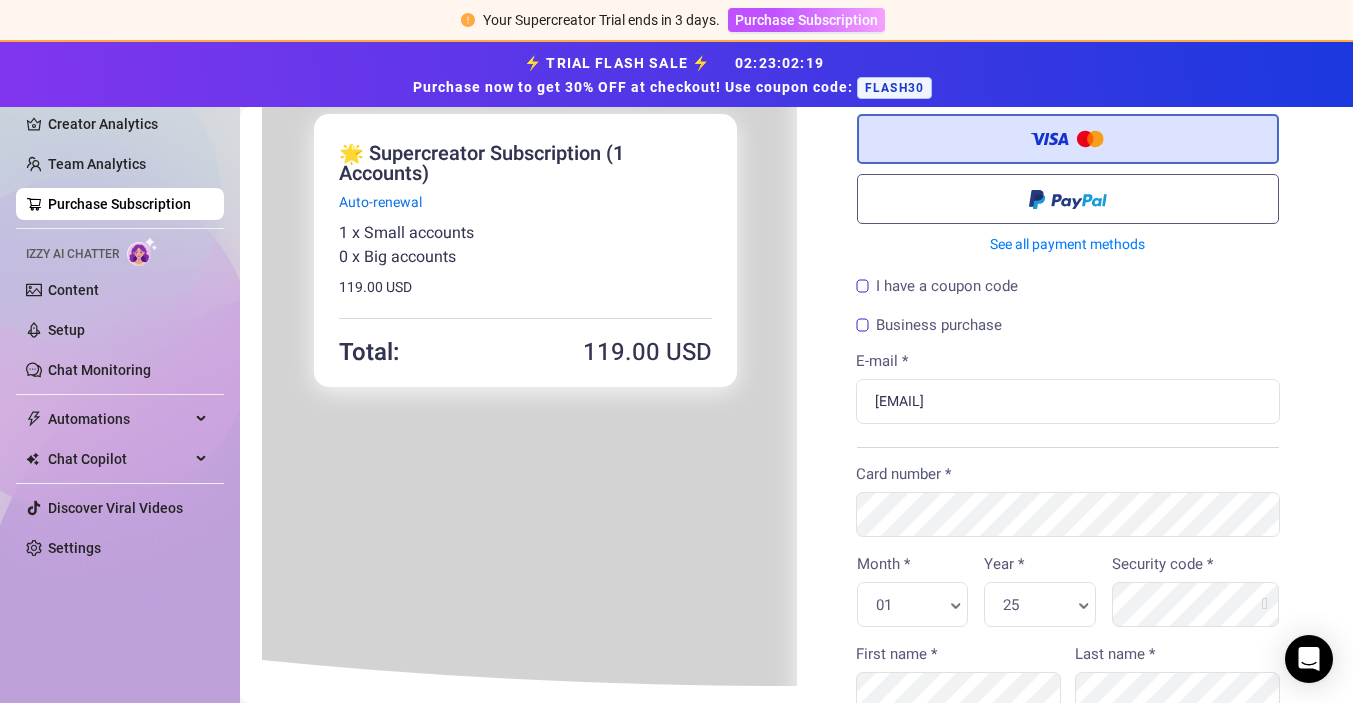 scroll, scrollTop: 88, scrollLeft: 0, axis: vertical 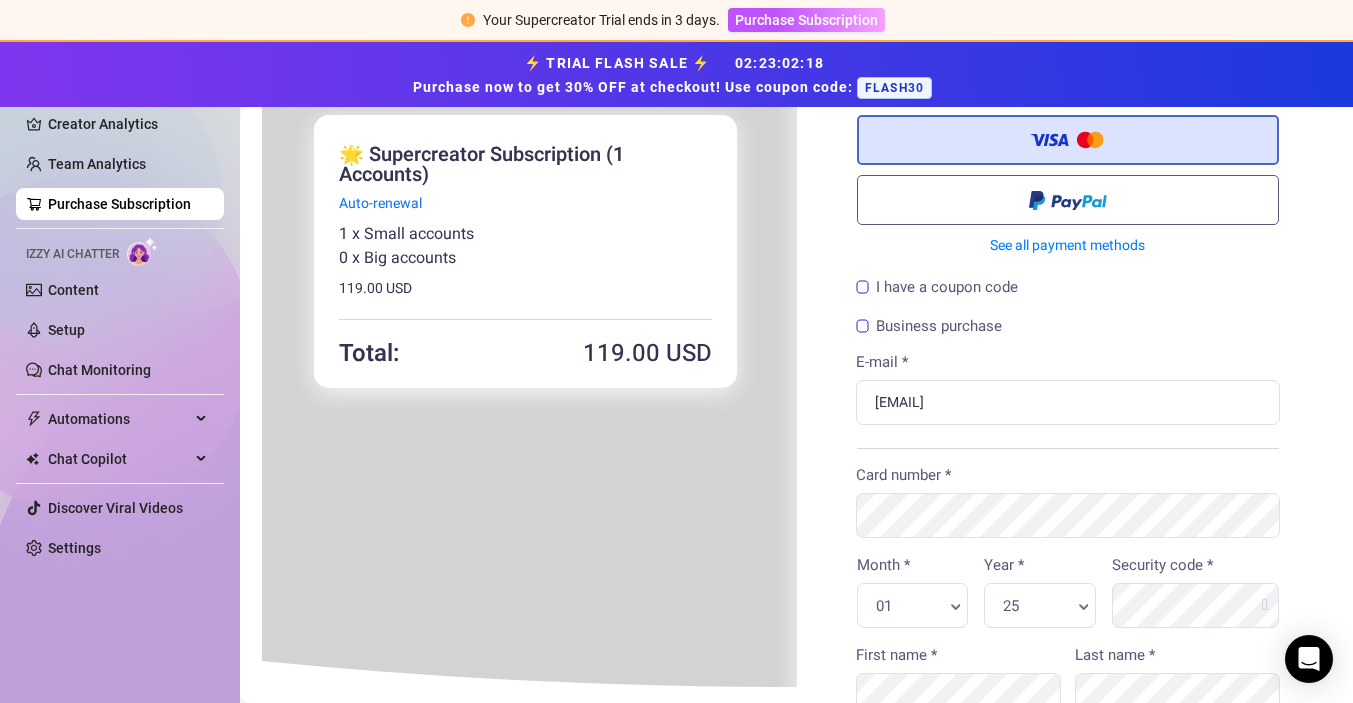 click on "I have a coupon code" at bounding box center [935, 285] 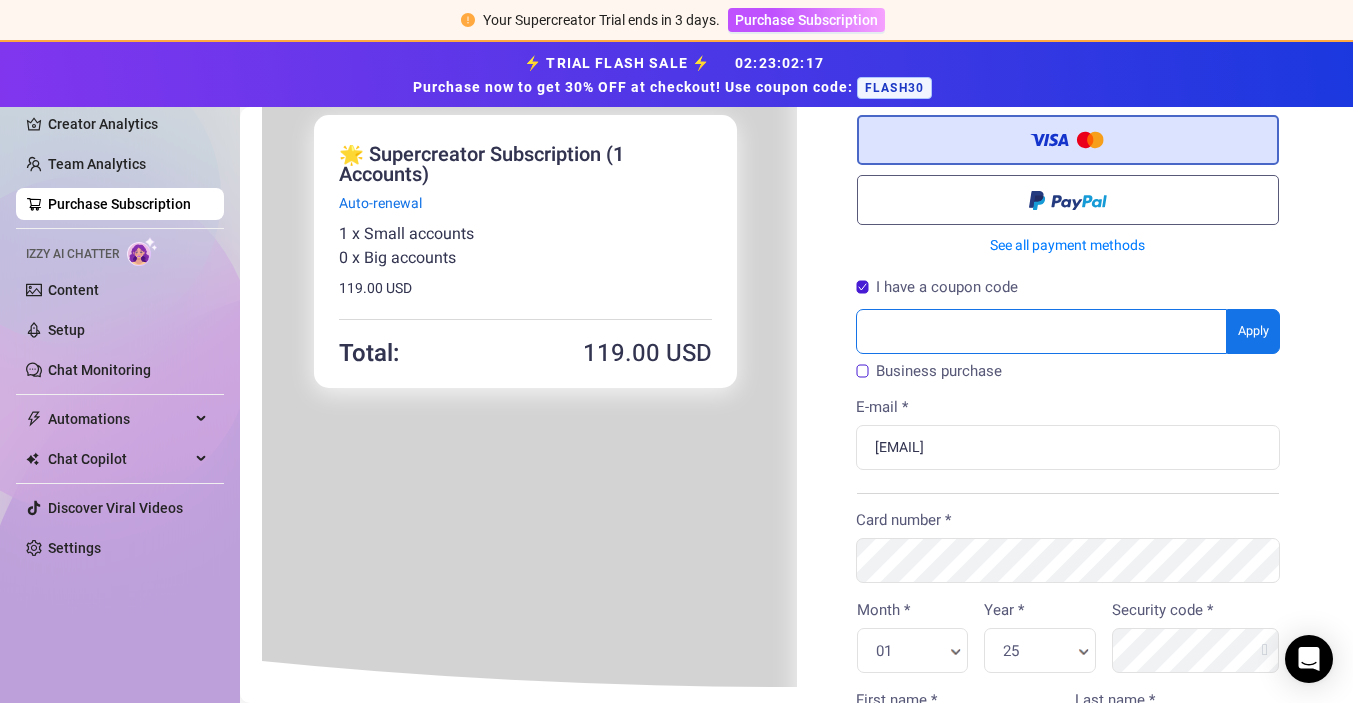 click at bounding box center (1040, 329) 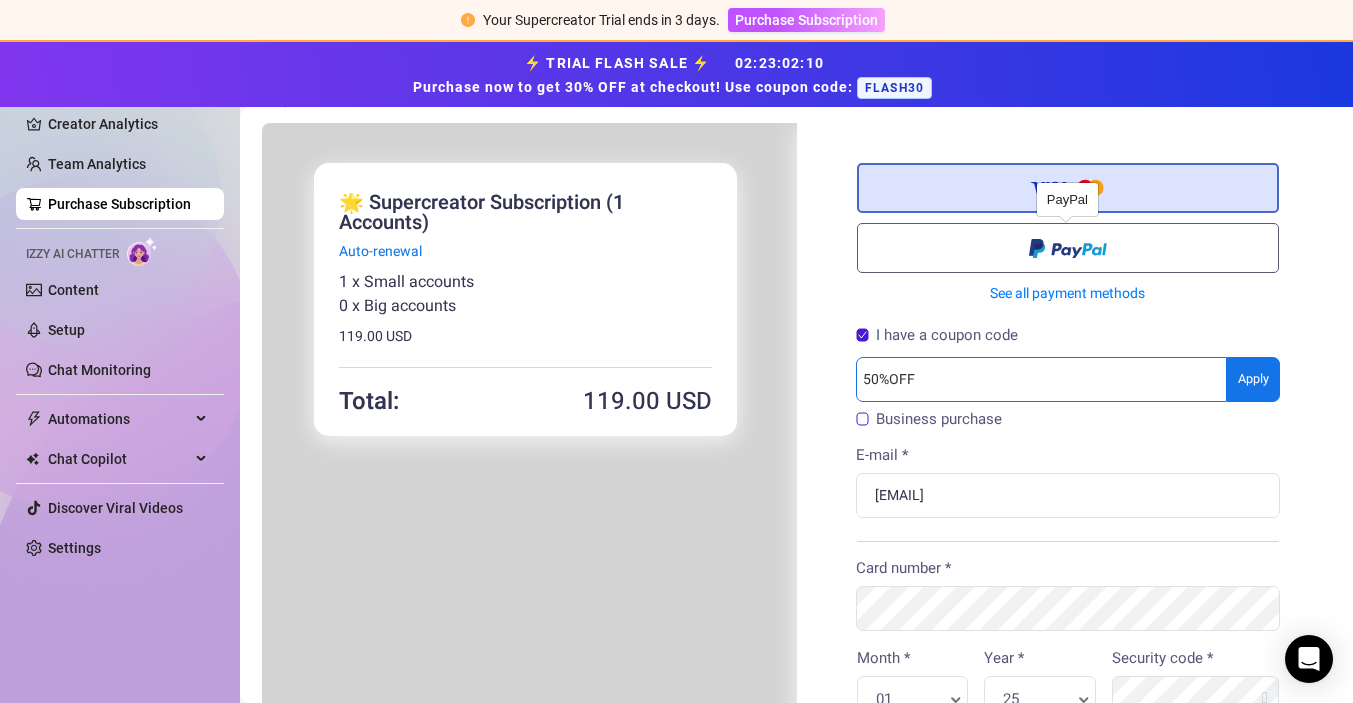 scroll, scrollTop: 35, scrollLeft: 0, axis: vertical 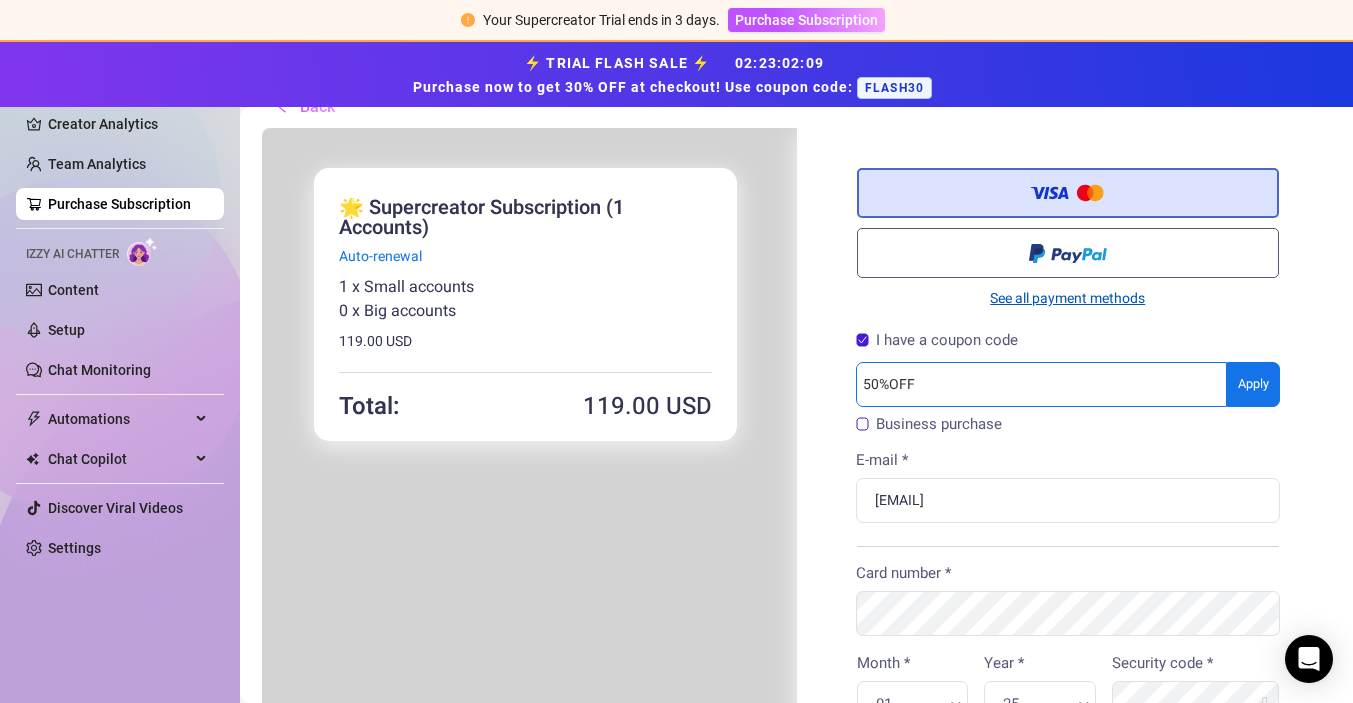 type on "50%OFF" 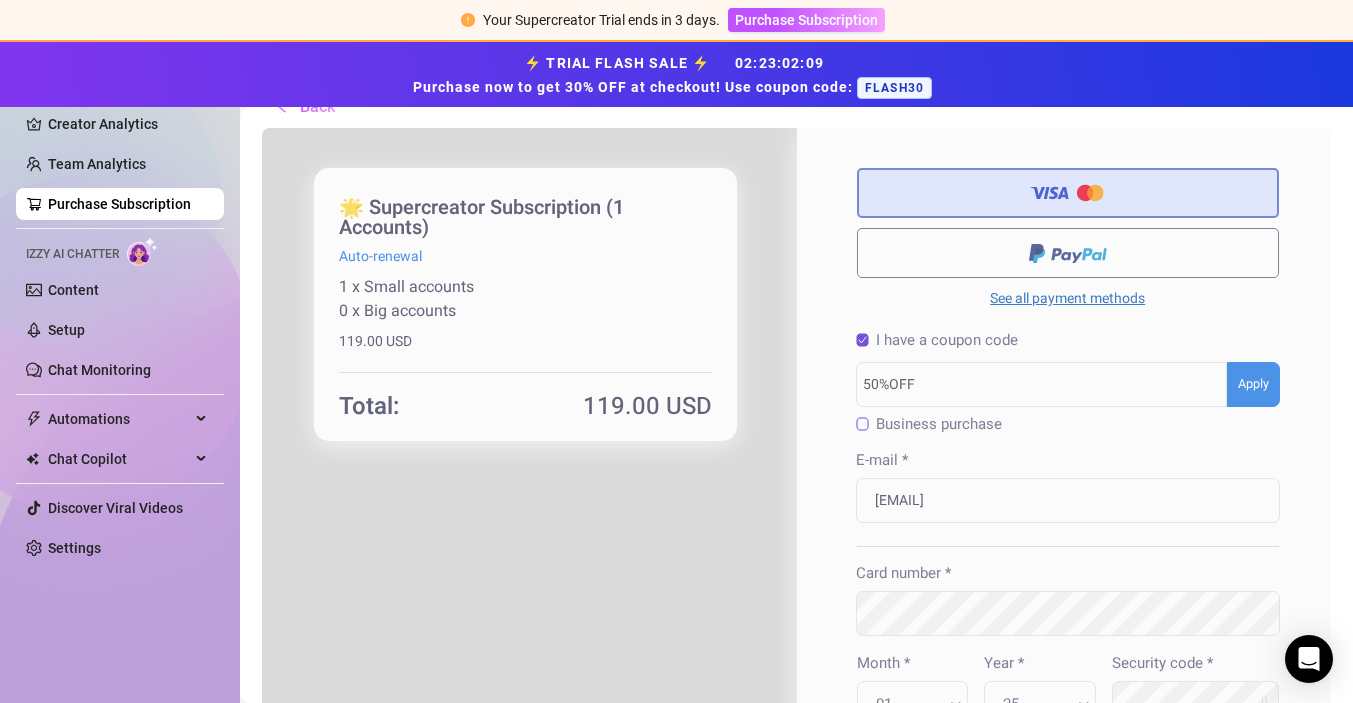 click on "You're buying
× 119" at bounding box center [794, 739] 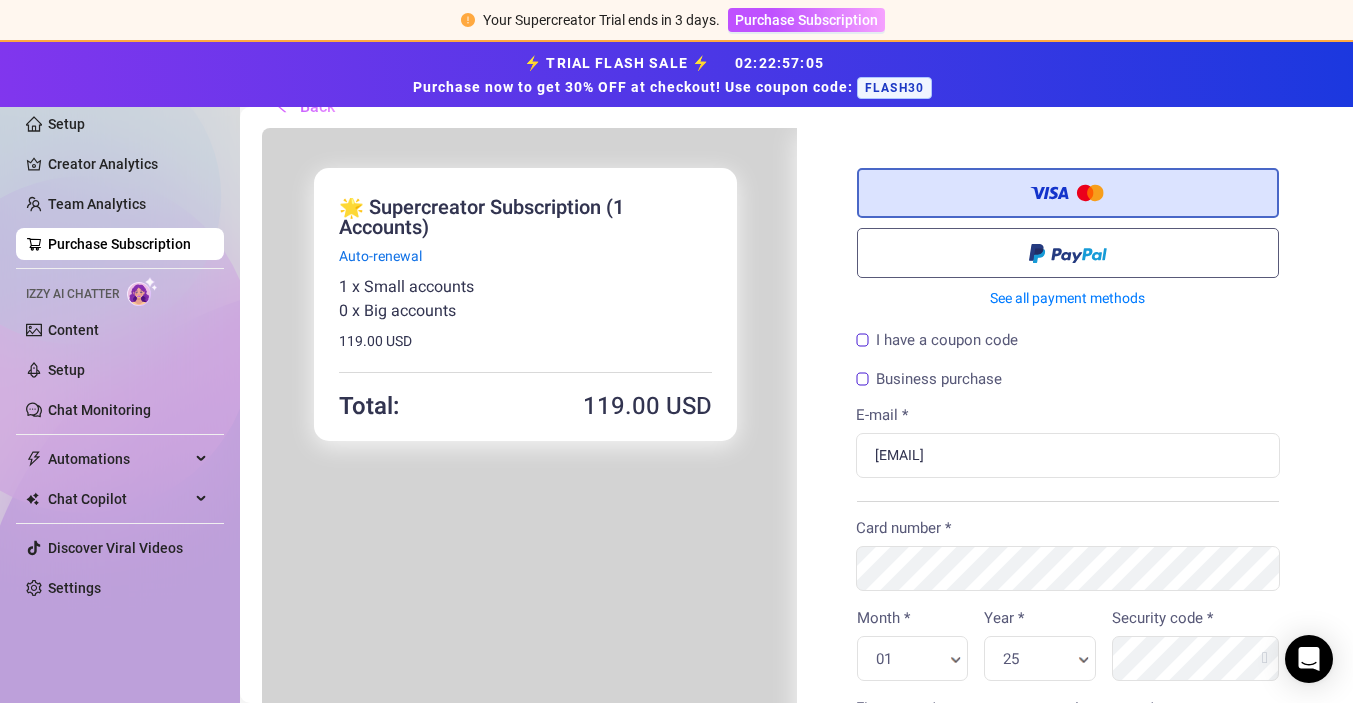 click on "I have a coupon code" at bounding box center [1066, 340] 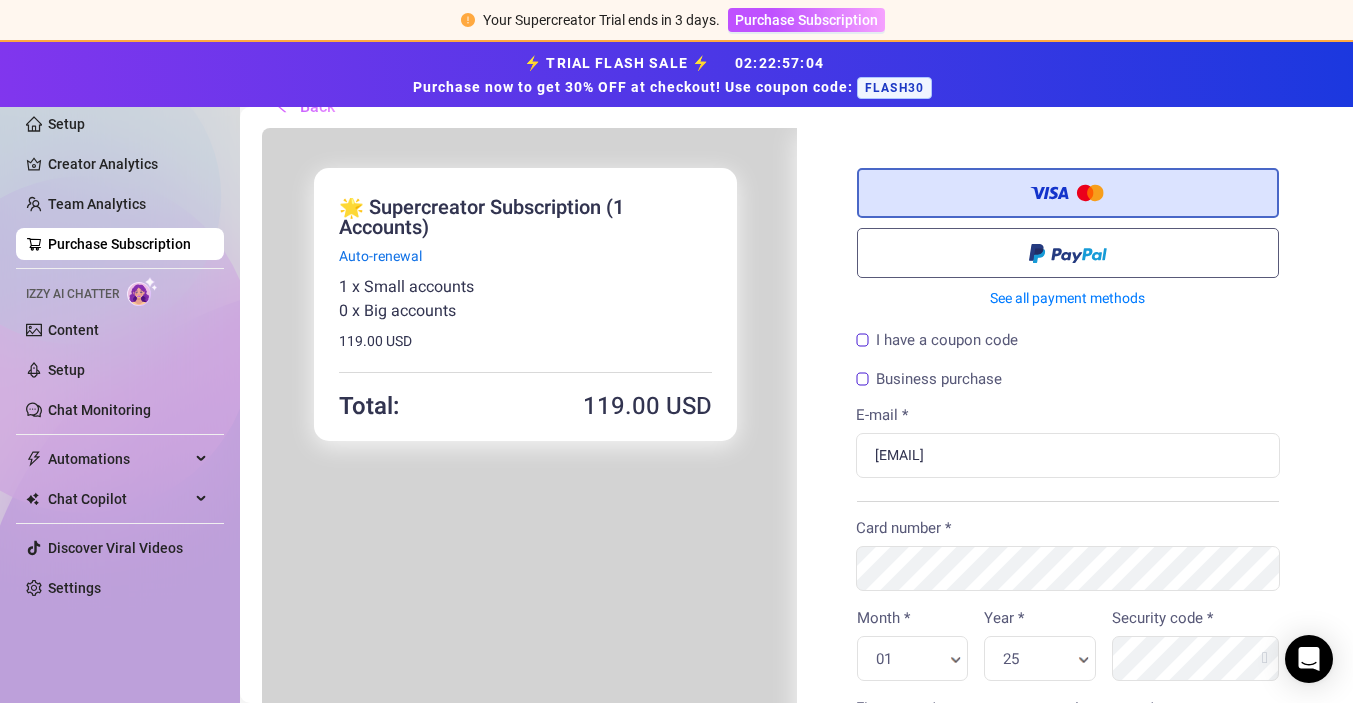 click on "I have a coupon code" at bounding box center (935, 338) 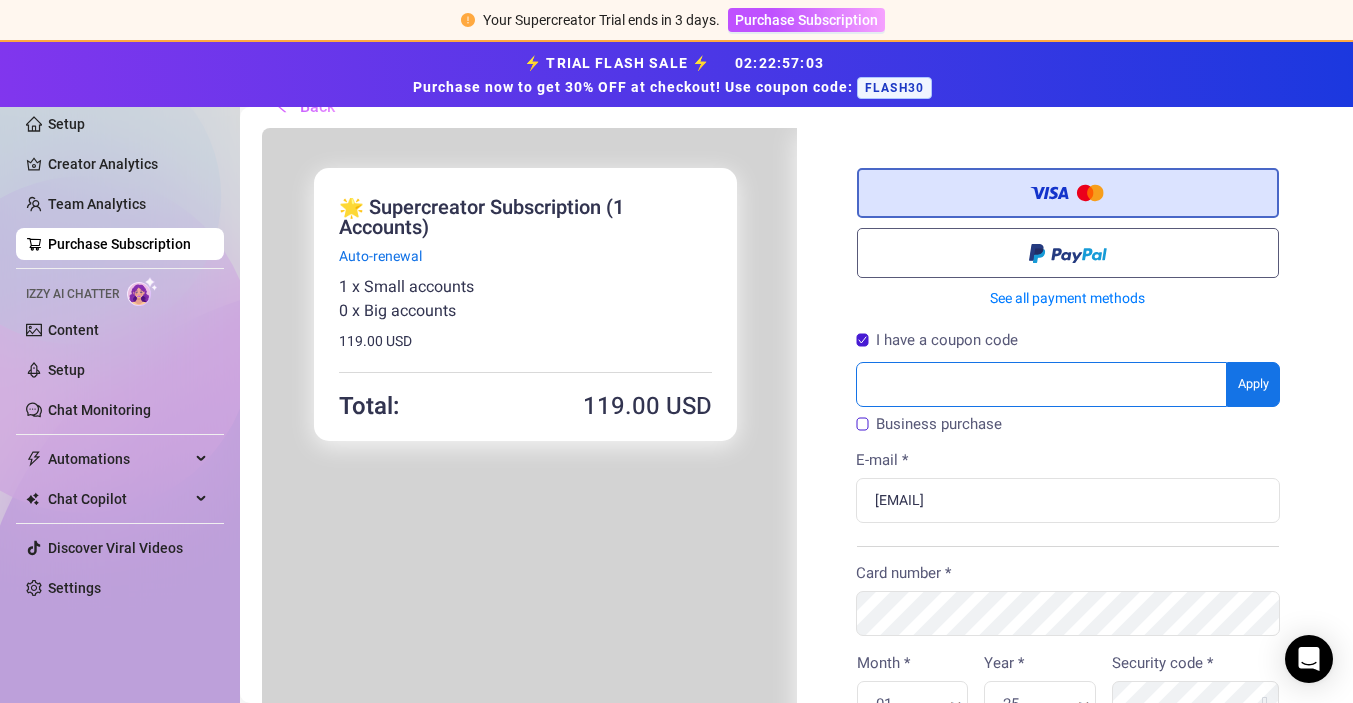 click at bounding box center (1040, 382) 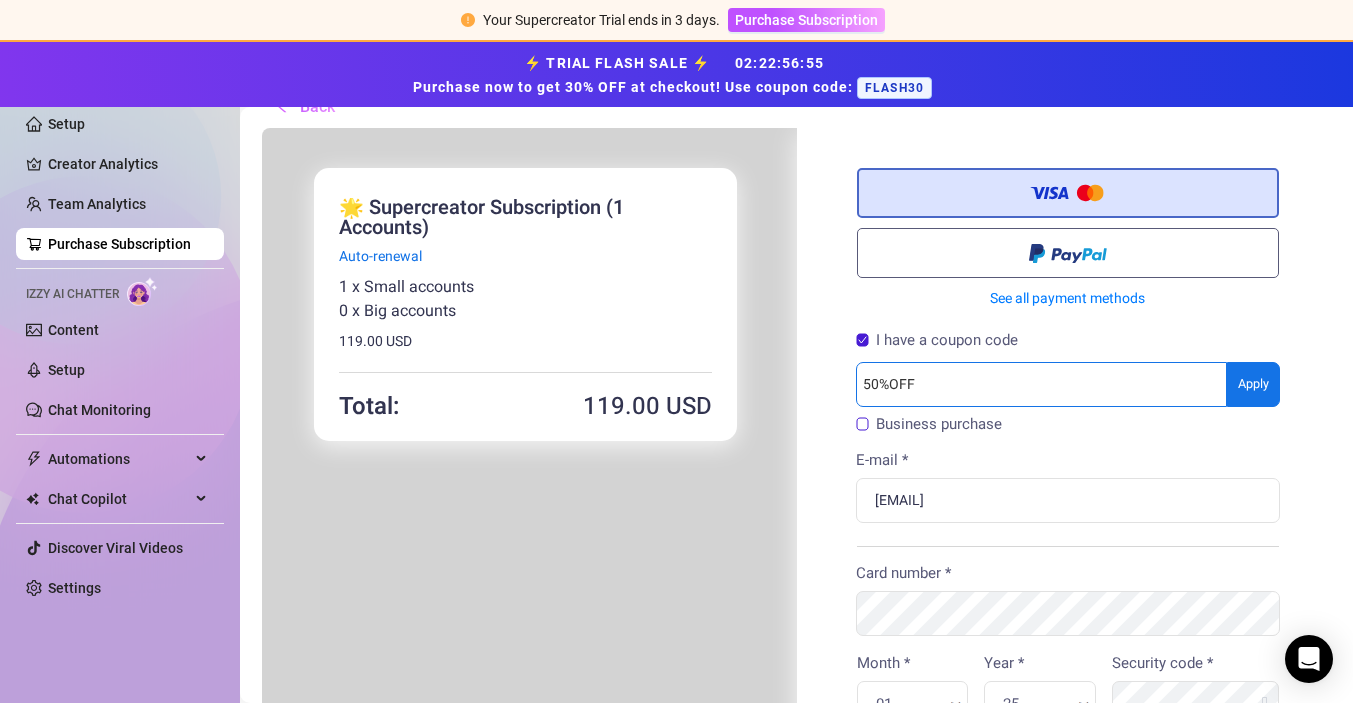scroll, scrollTop: 30, scrollLeft: 0, axis: vertical 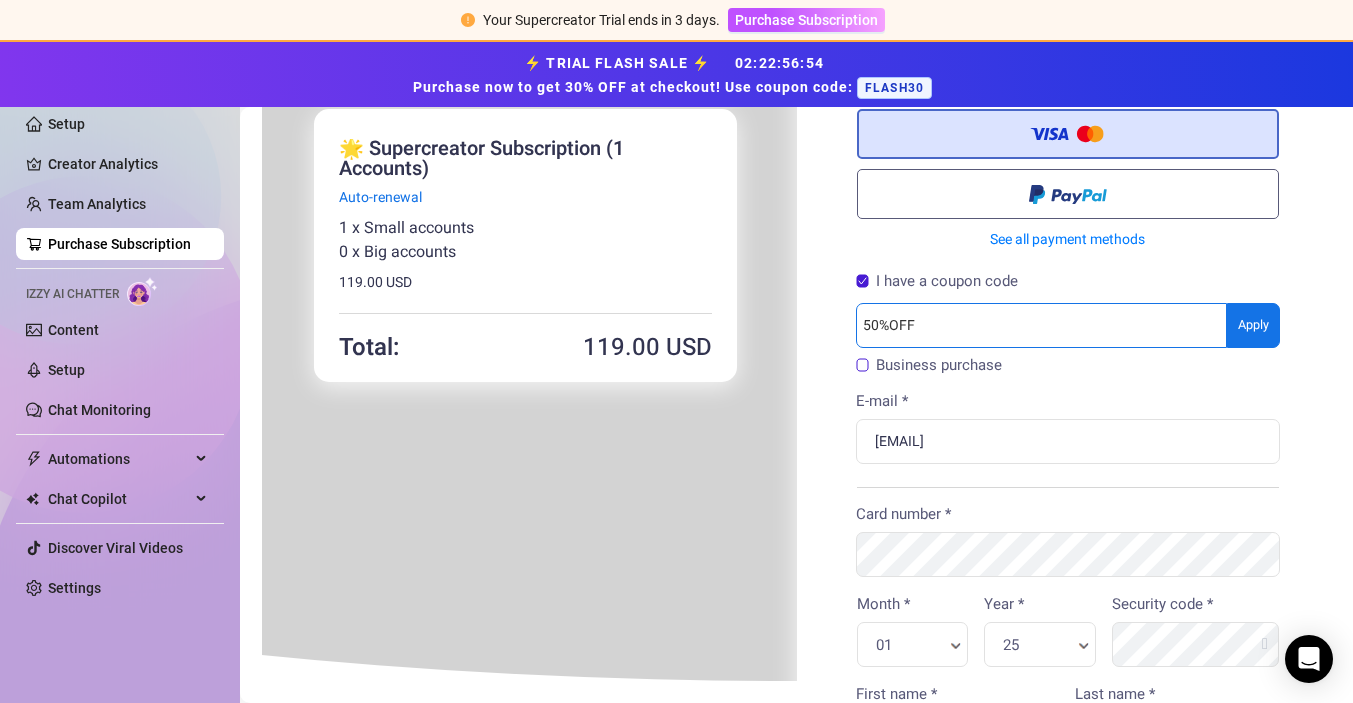 type on "50%OFF" 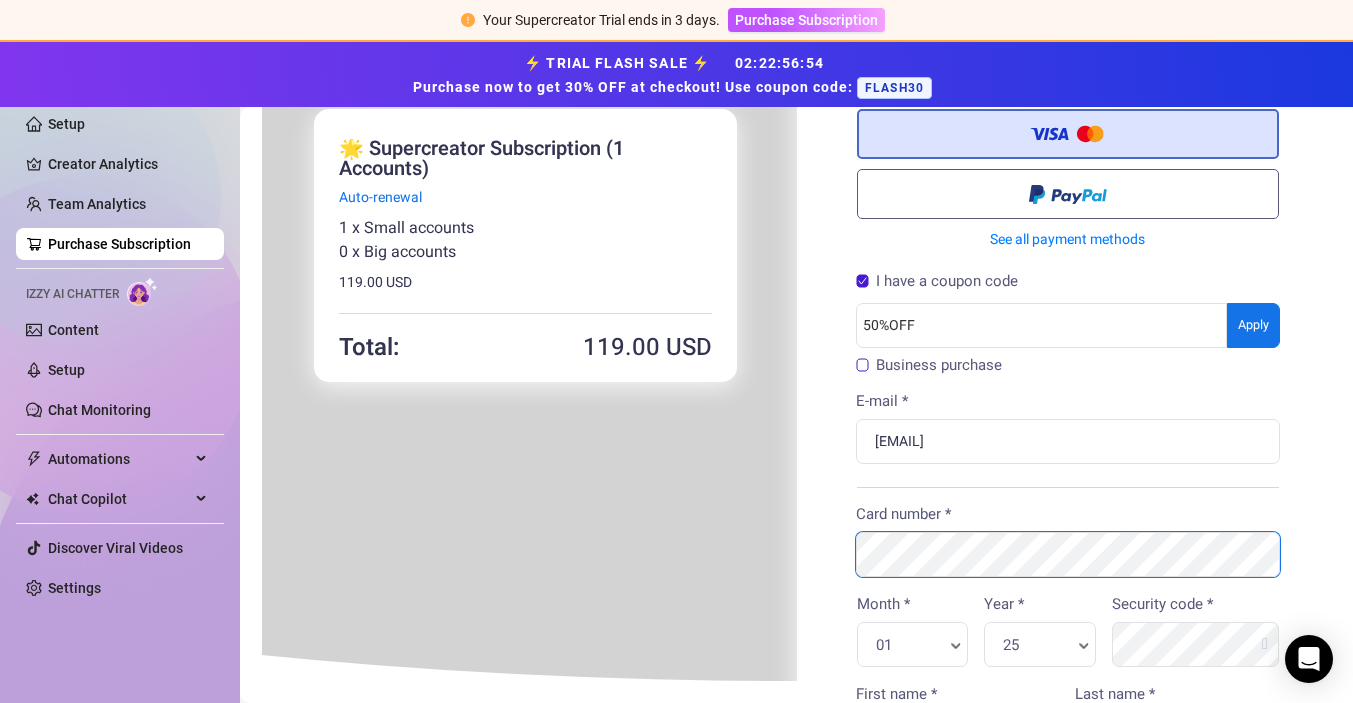 click on "You're buying
× 119" at bounding box center (794, 680) 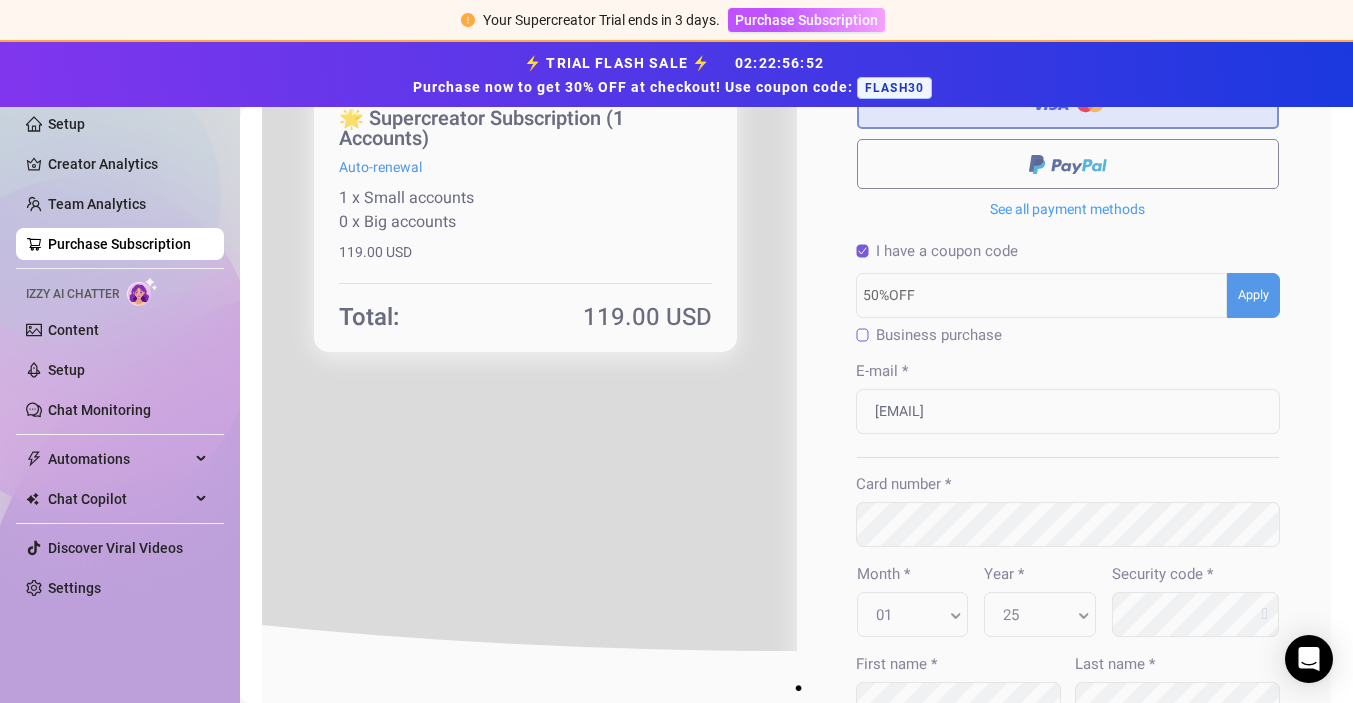 scroll, scrollTop: 116, scrollLeft: 0, axis: vertical 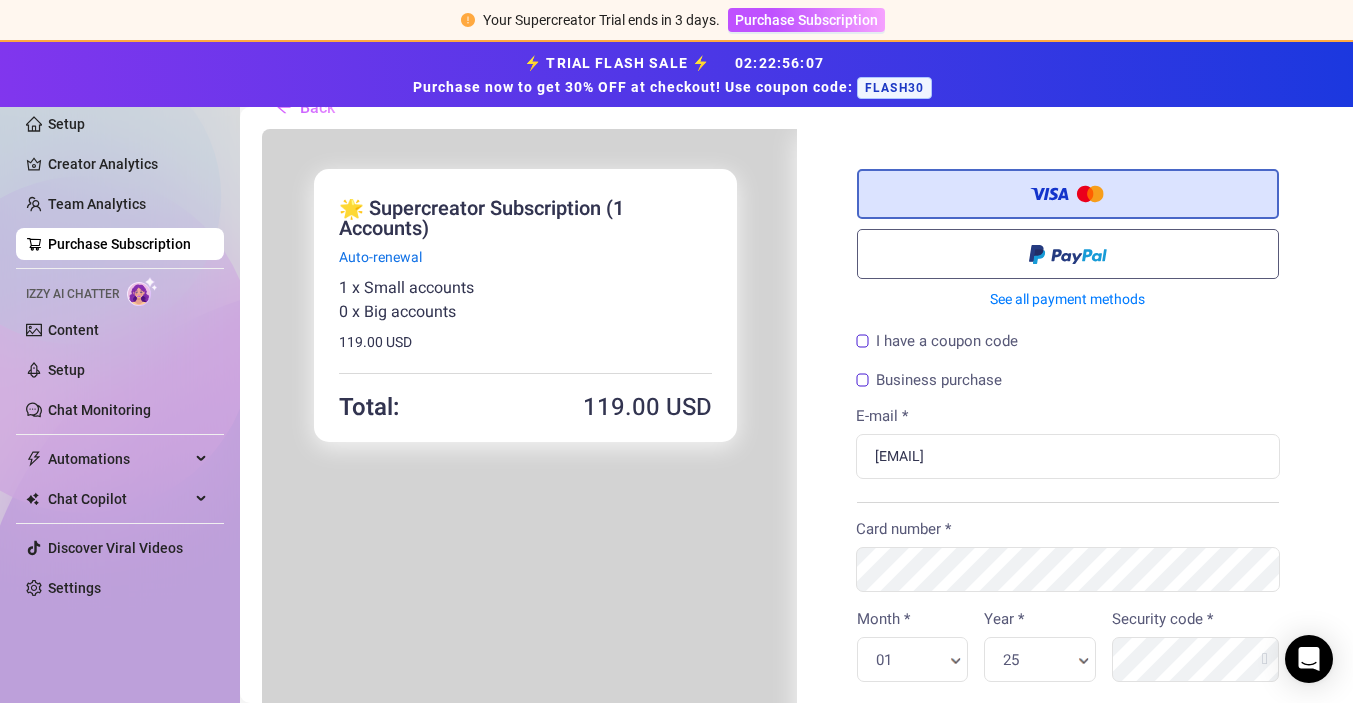 click on "I have a coupon code" at bounding box center [935, 339] 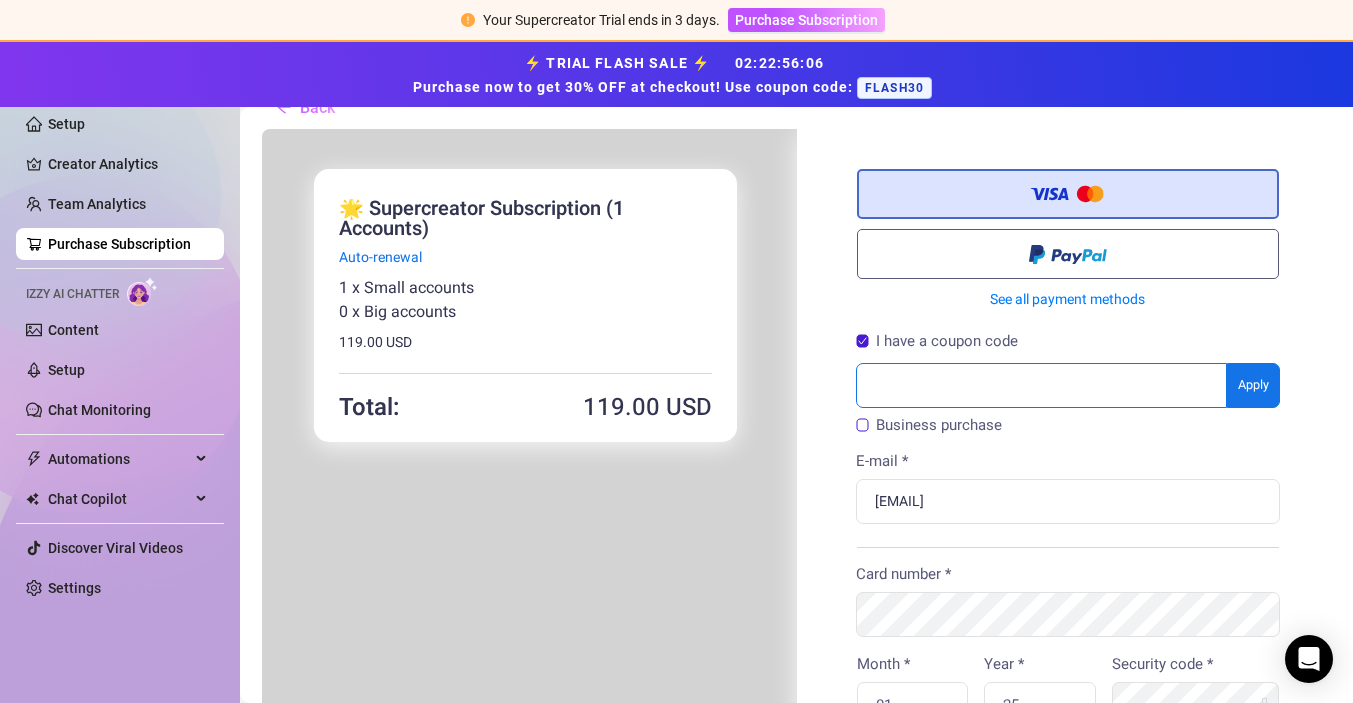 click at bounding box center [1040, 383] 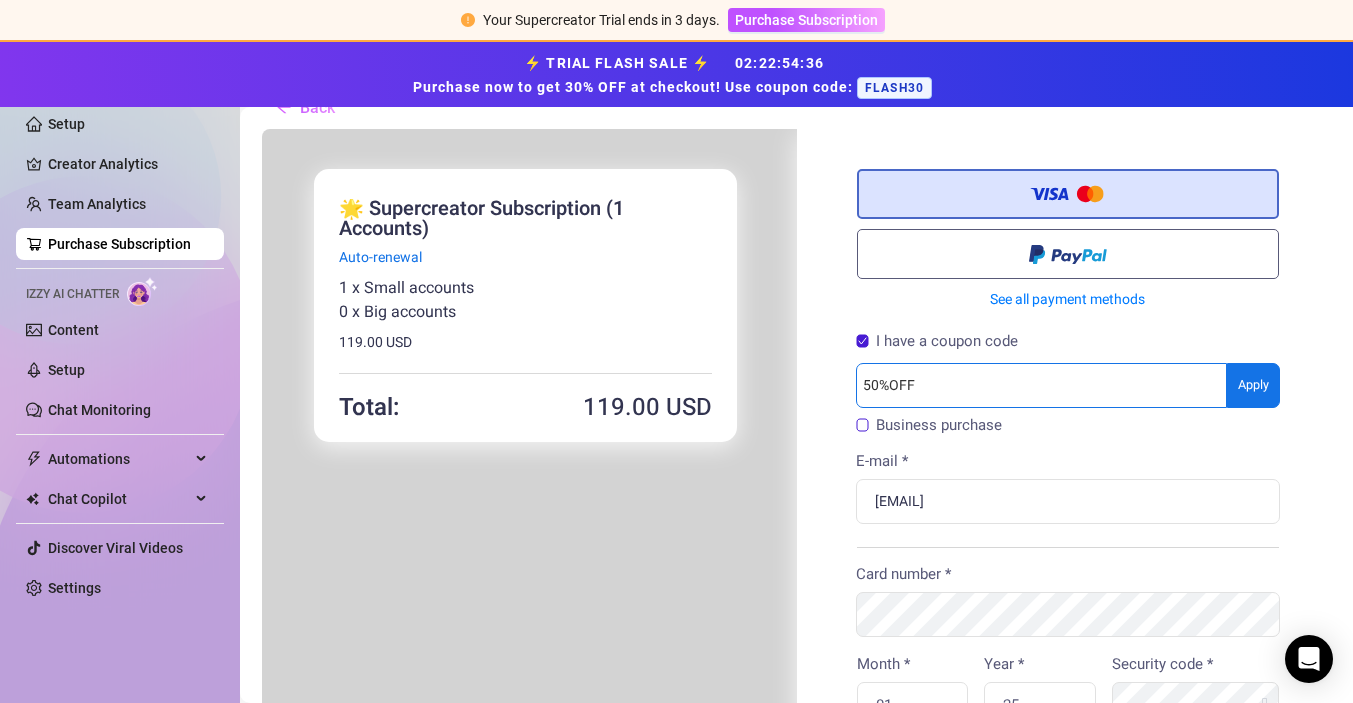 click on "50%OFF" at bounding box center (1040, 383) 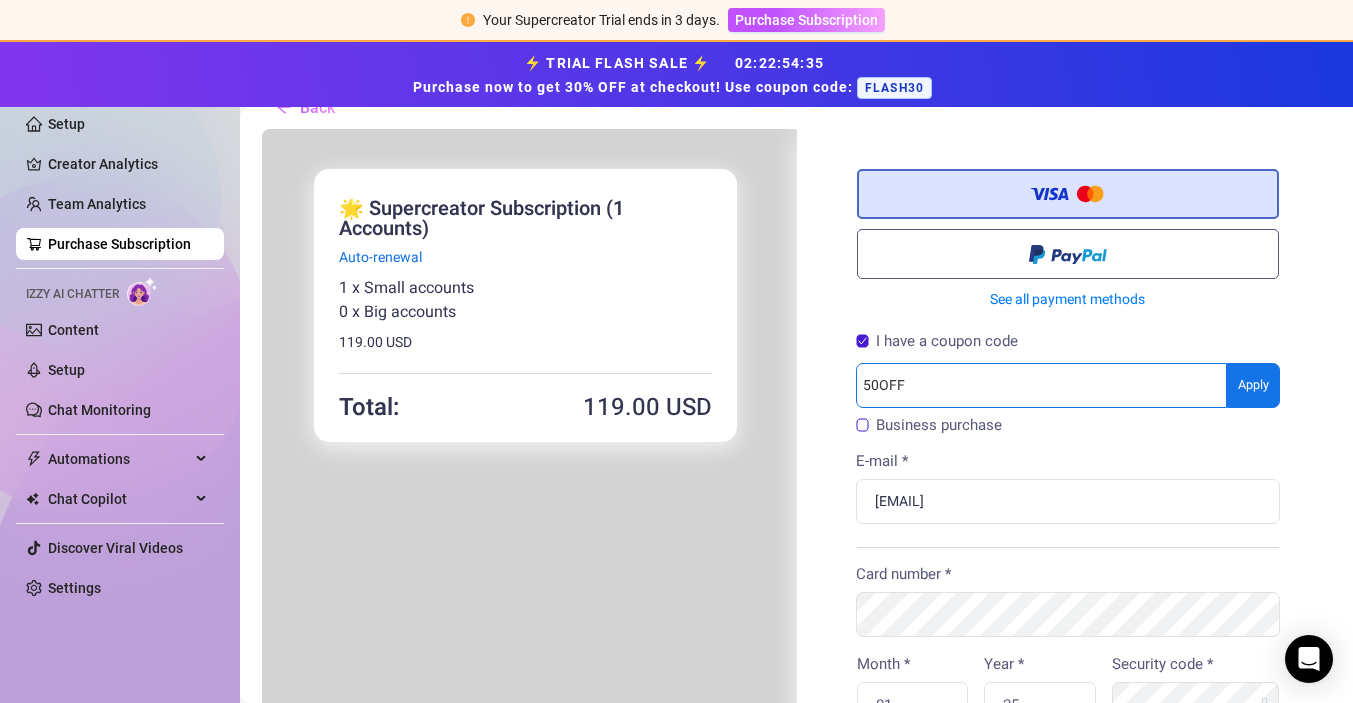 type on "50OFF" 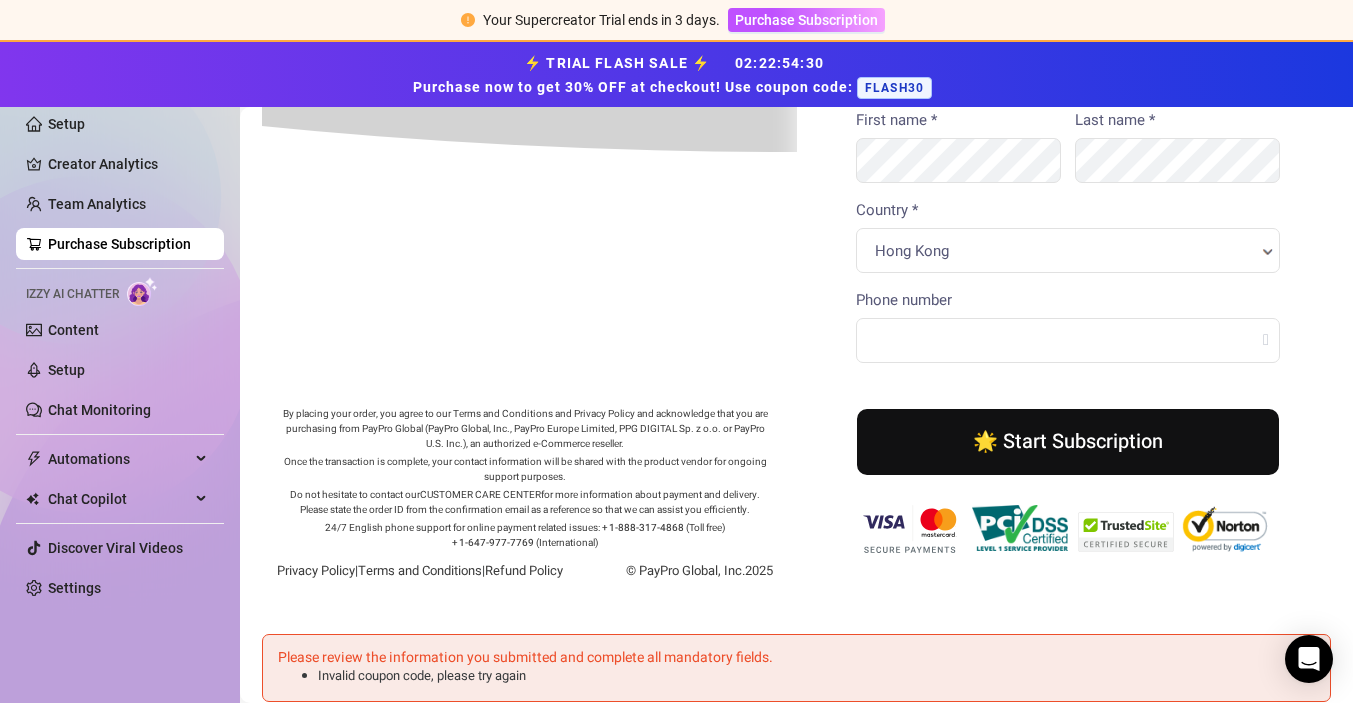 scroll, scrollTop: 890, scrollLeft: 0, axis: vertical 